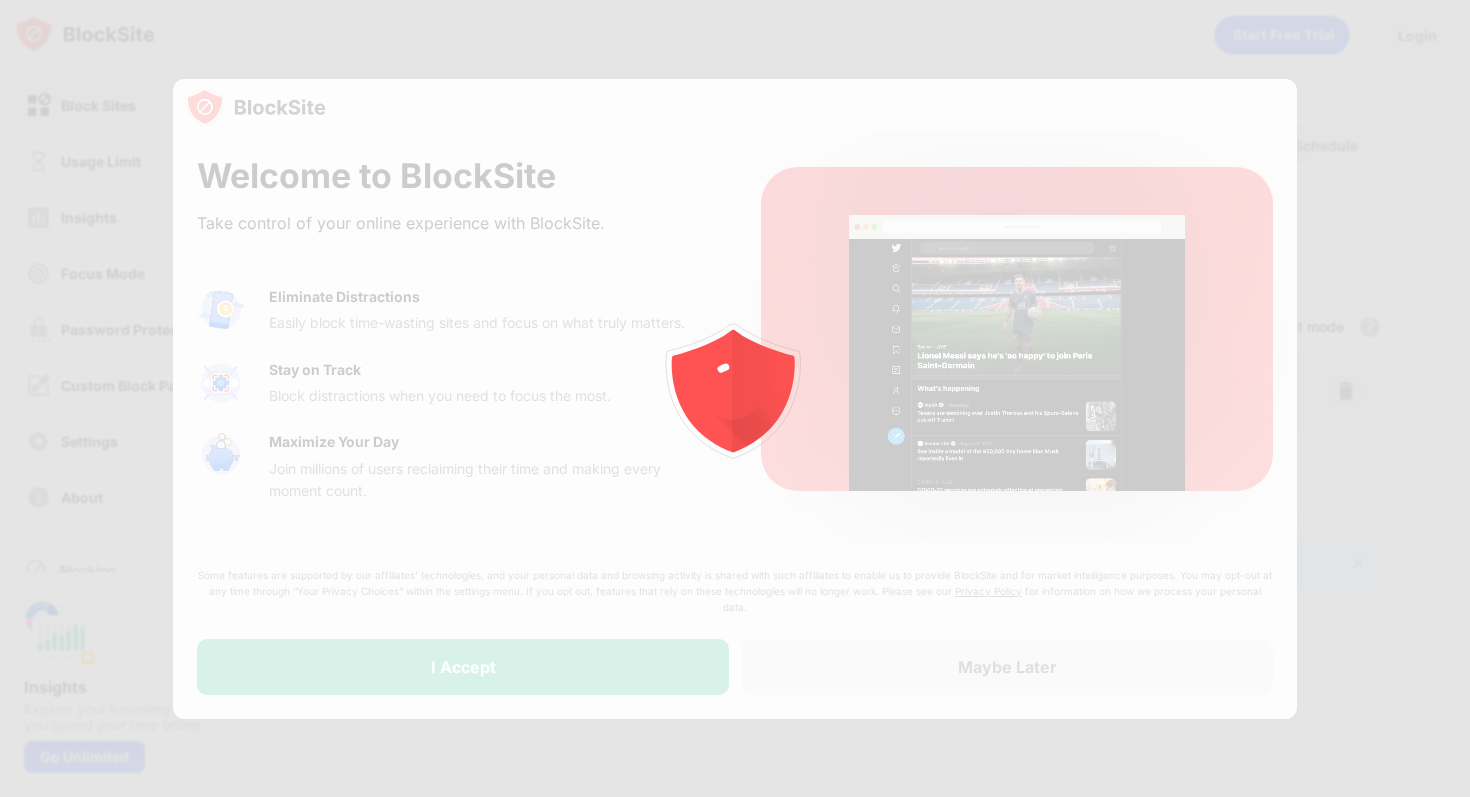 scroll, scrollTop: 0, scrollLeft: 0, axis: both 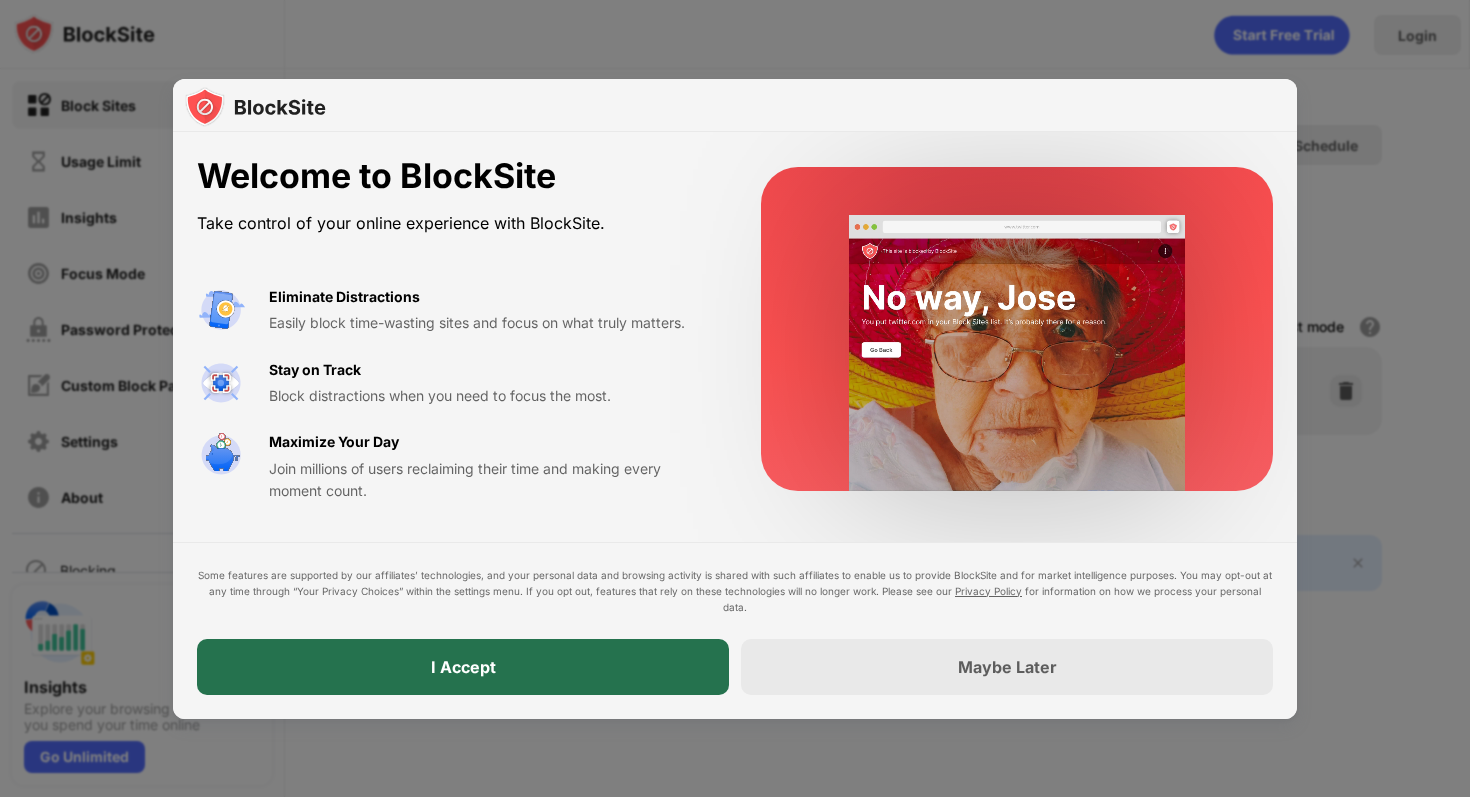 click on "I Accept" at bounding box center (463, 667) 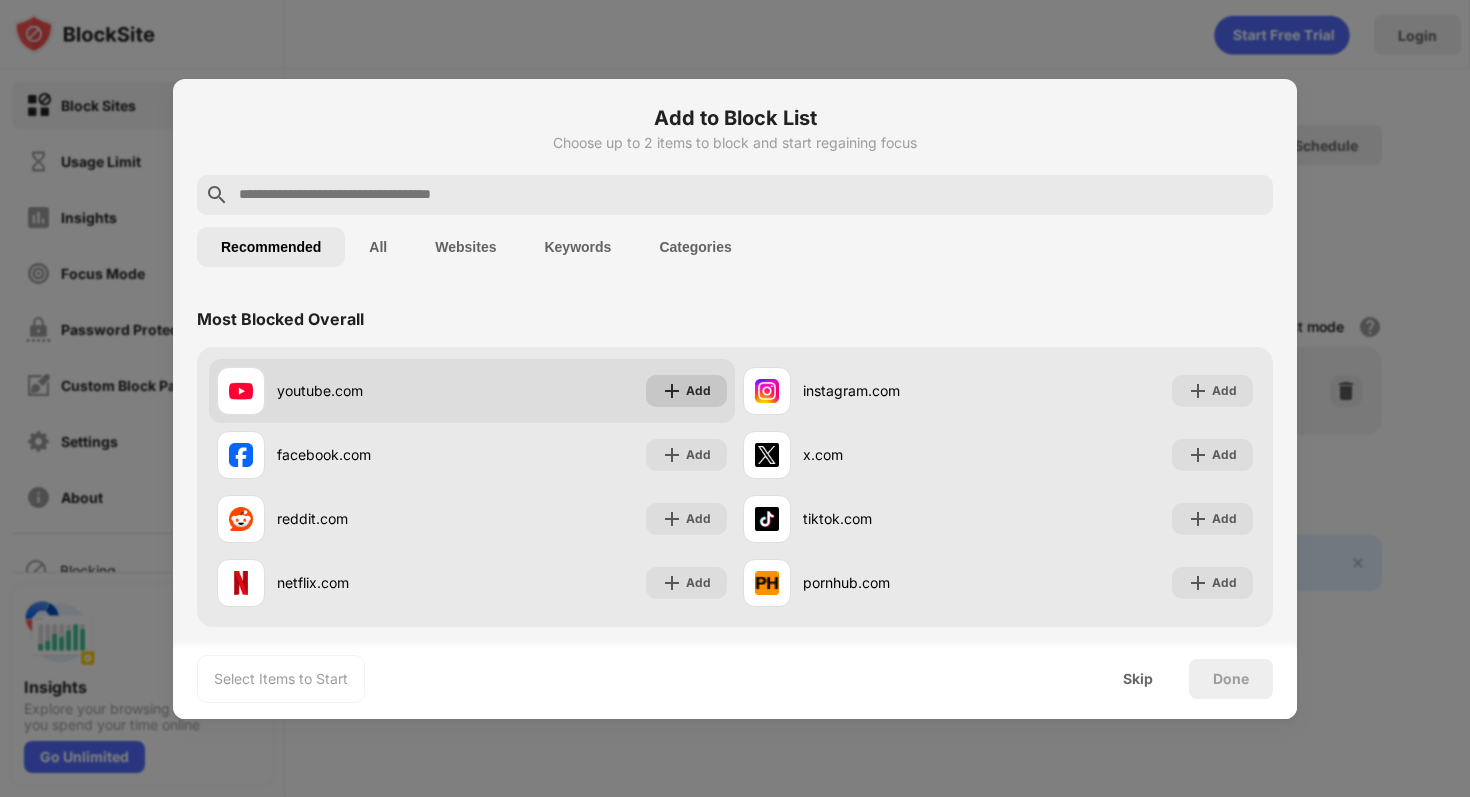 click on "Add" at bounding box center [686, 391] 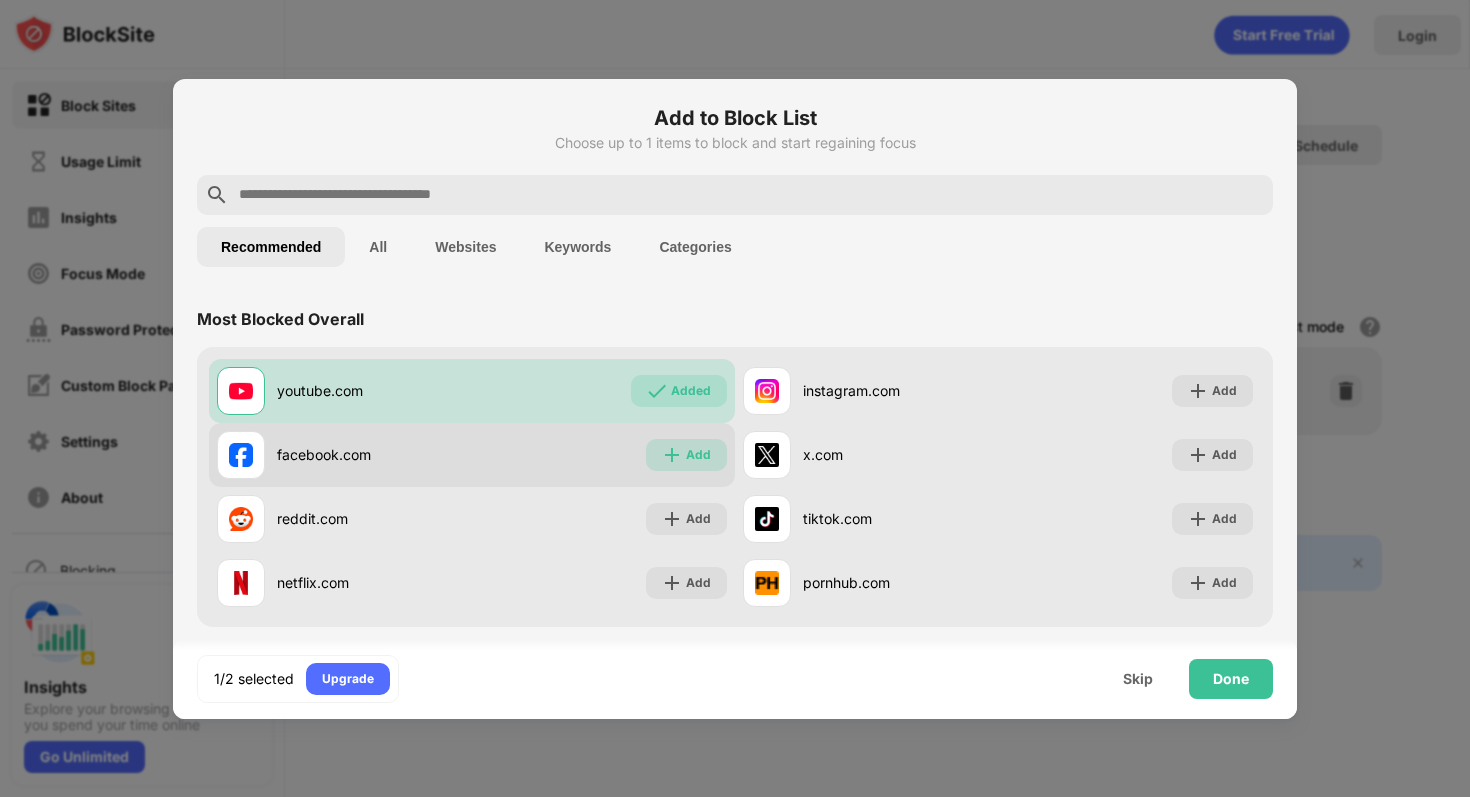 click on "Add" at bounding box center (698, 455) 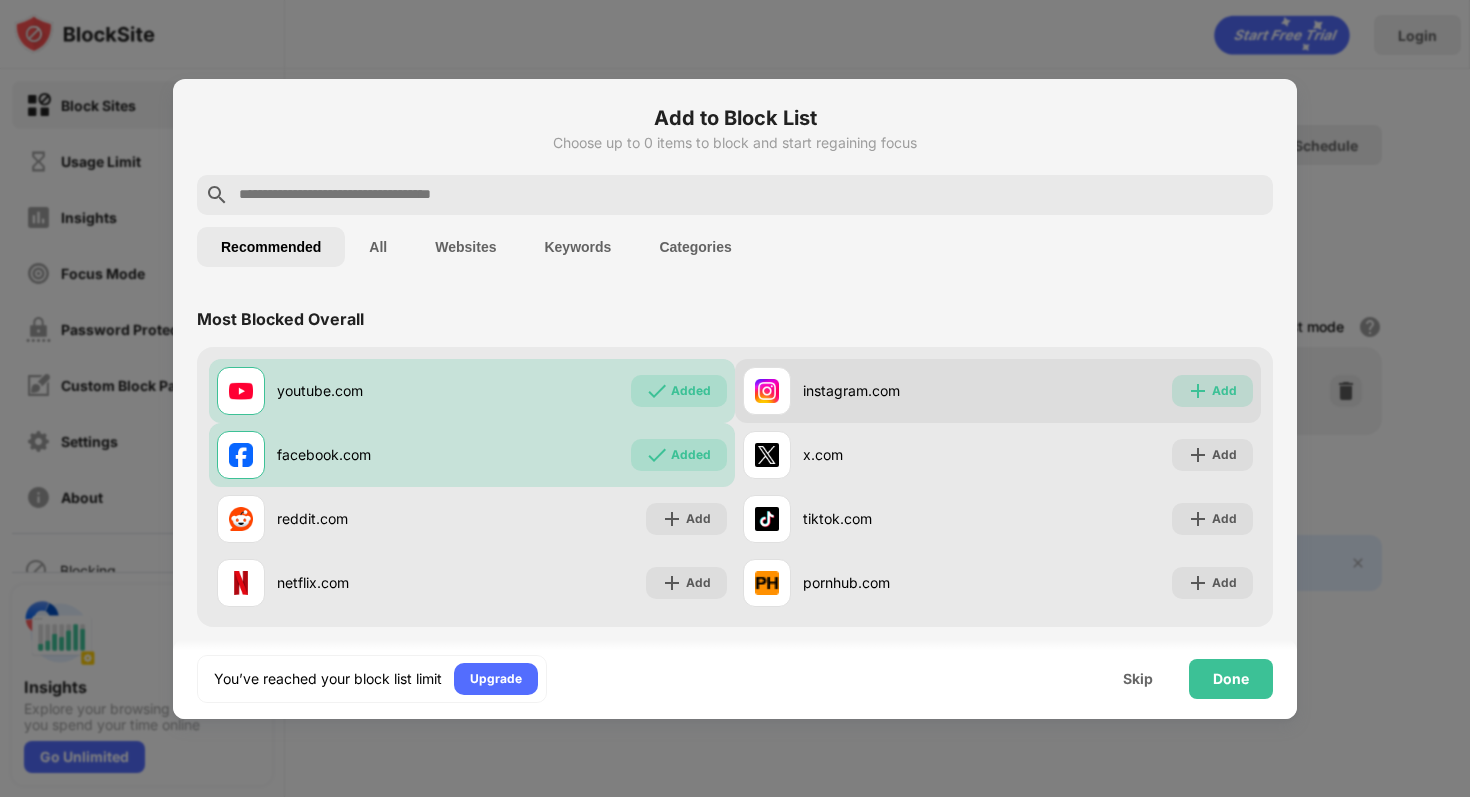 click on "Add" at bounding box center (1212, 391) 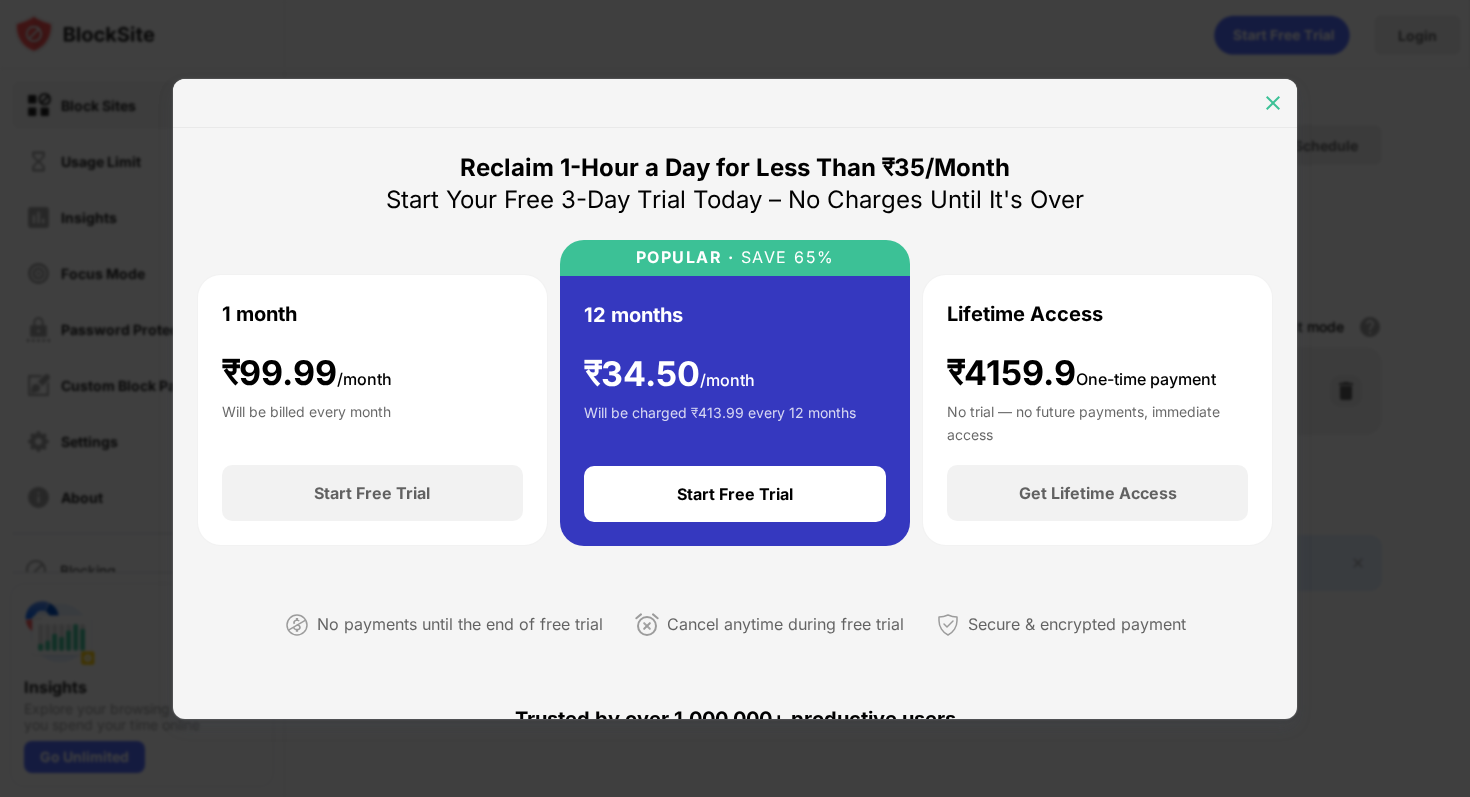 click at bounding box center (1273, 103) 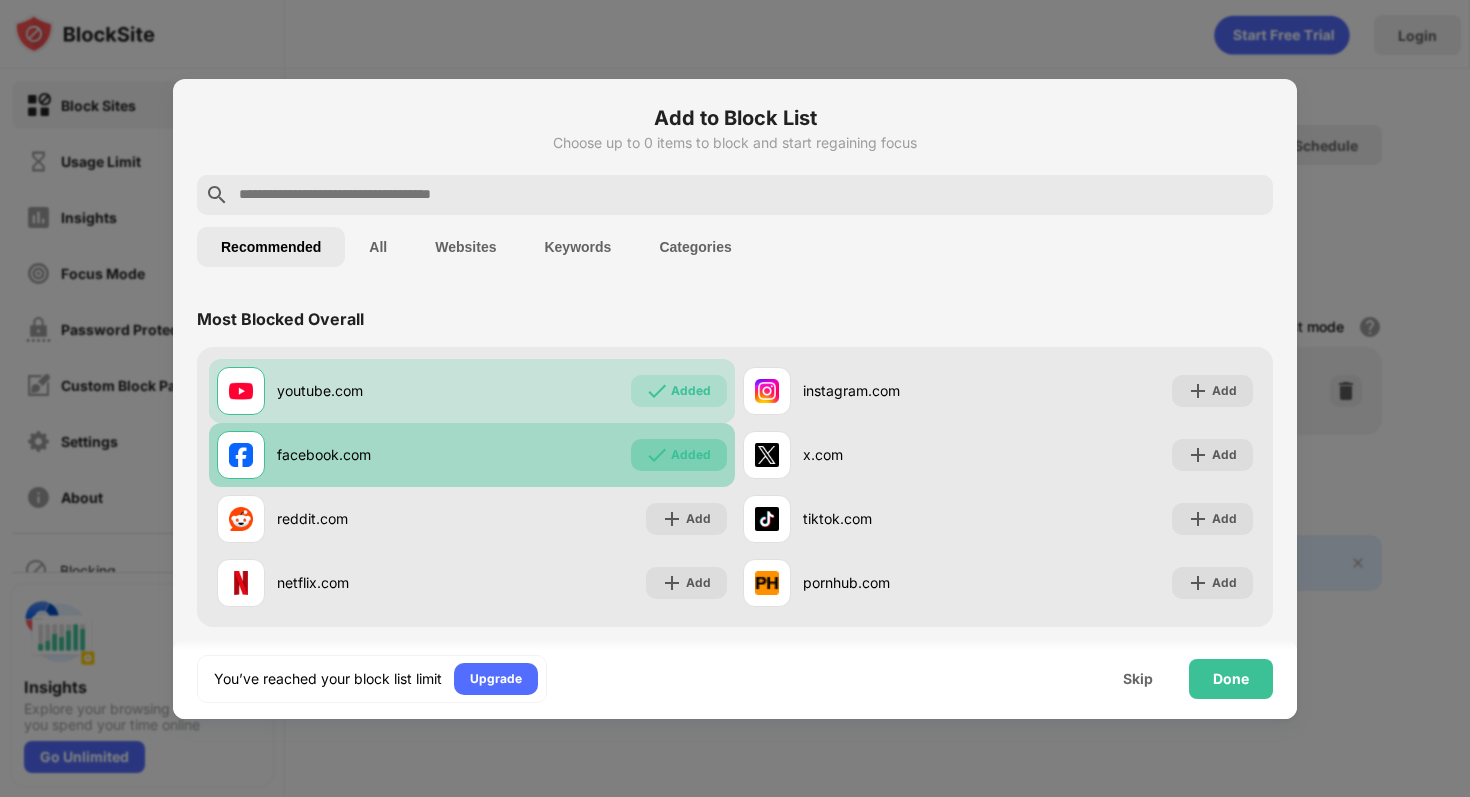 click at bounding box center (657, 455) 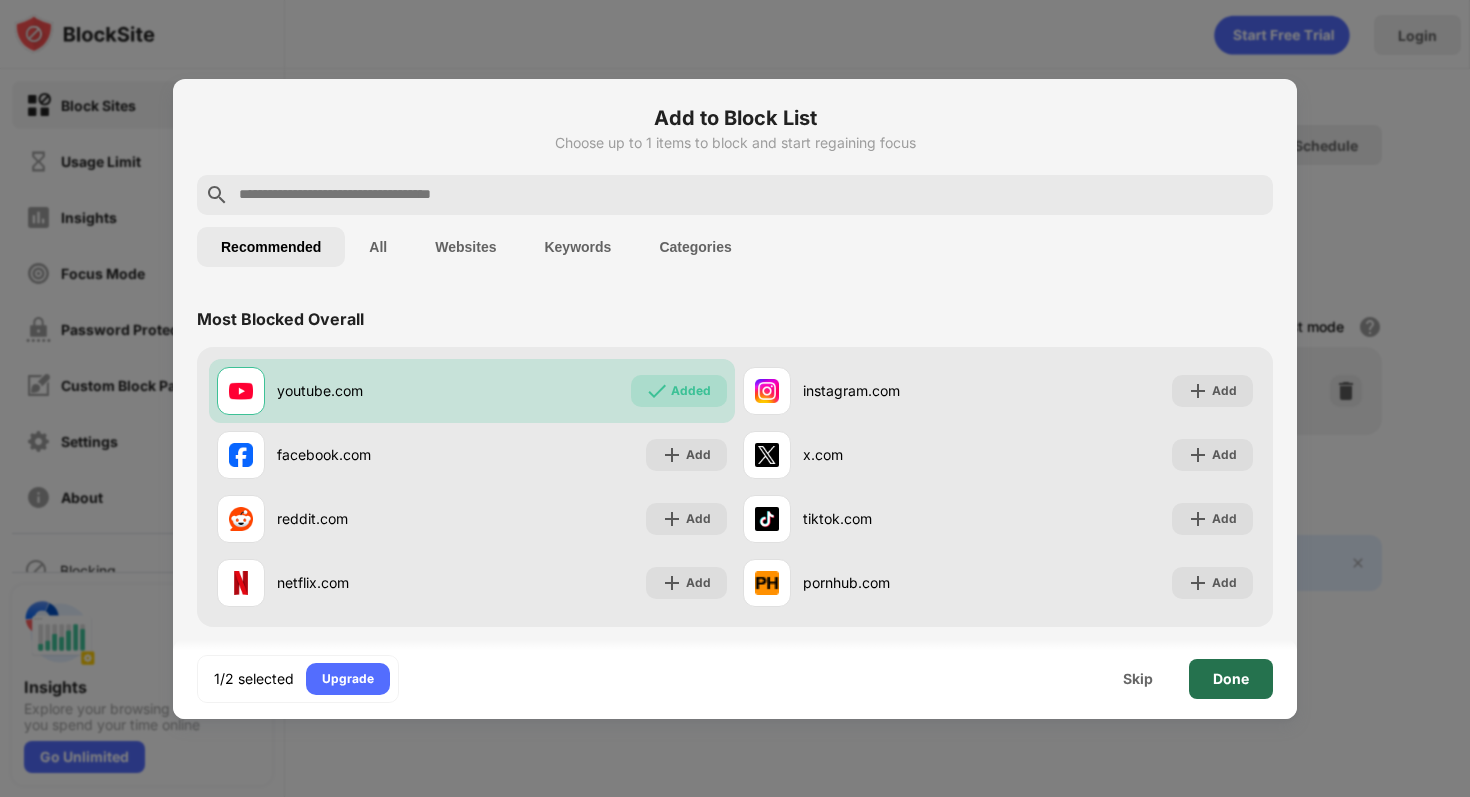 click on "Done" at bounding box center (1231, 679) 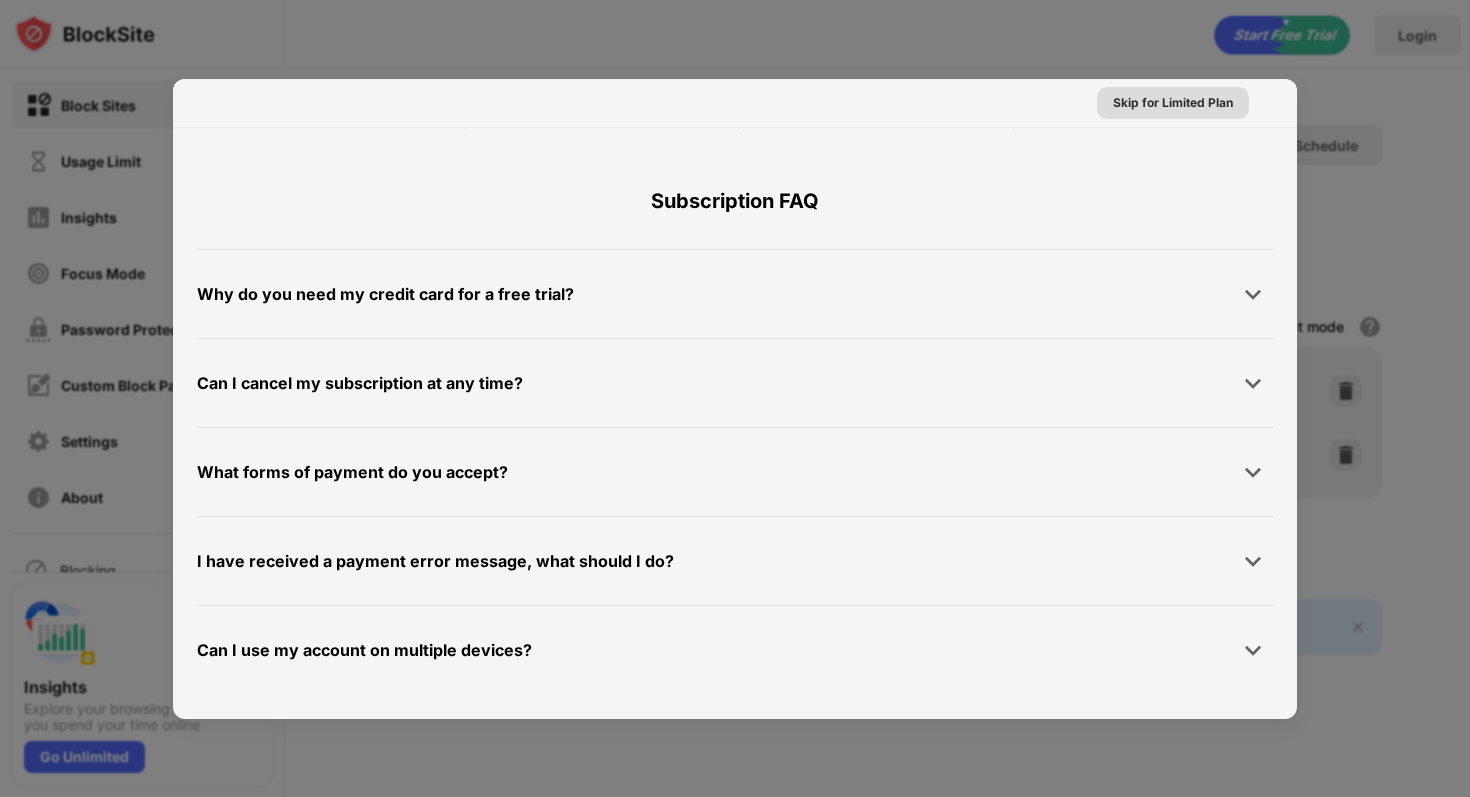 click on "Skip for Limited Plan" at bounding box center (1173, 103) 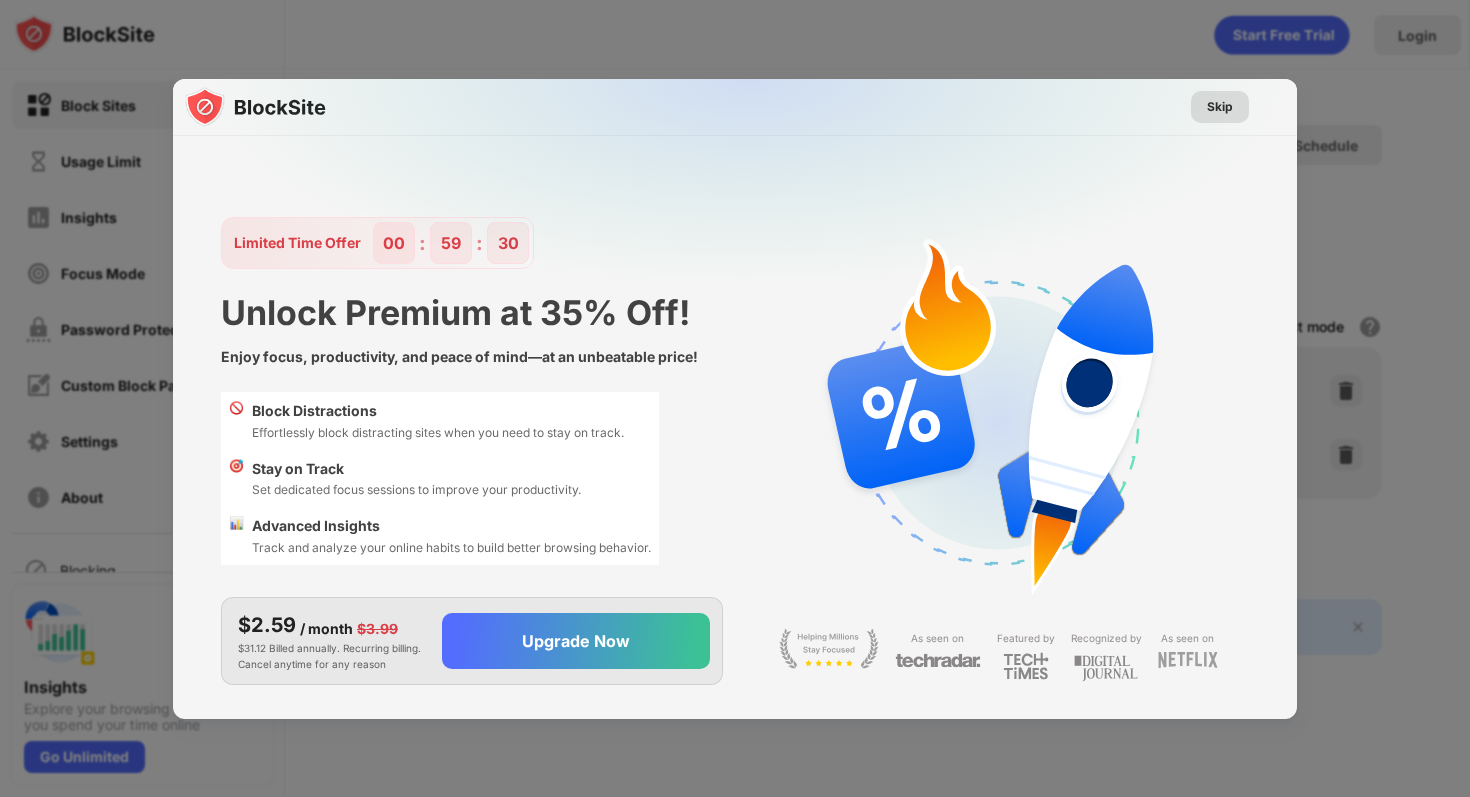 scroll, scrollTop: 0, scrollLeft: 0, axis: both 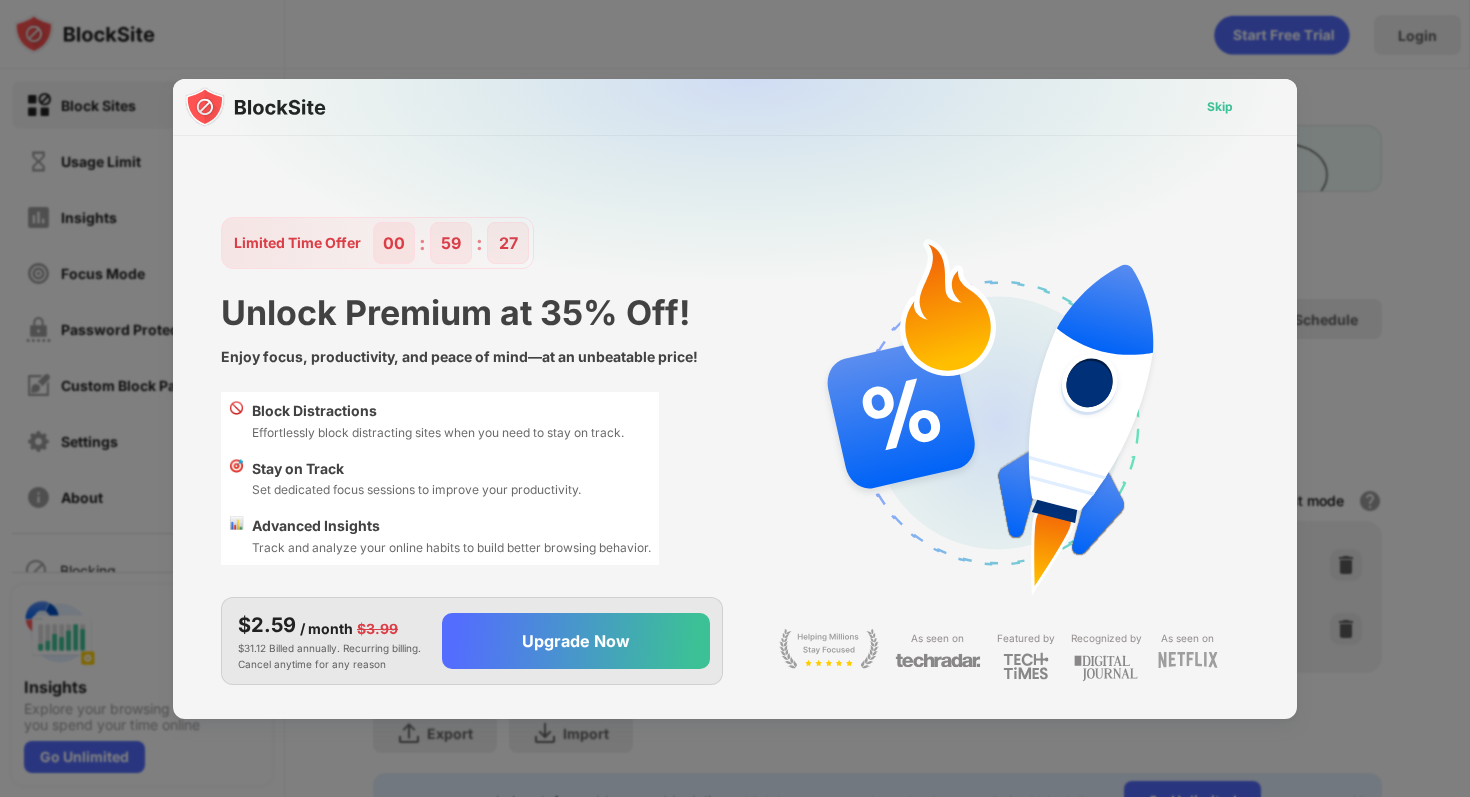 click on "Skip" at bounding box center (1220, 107) 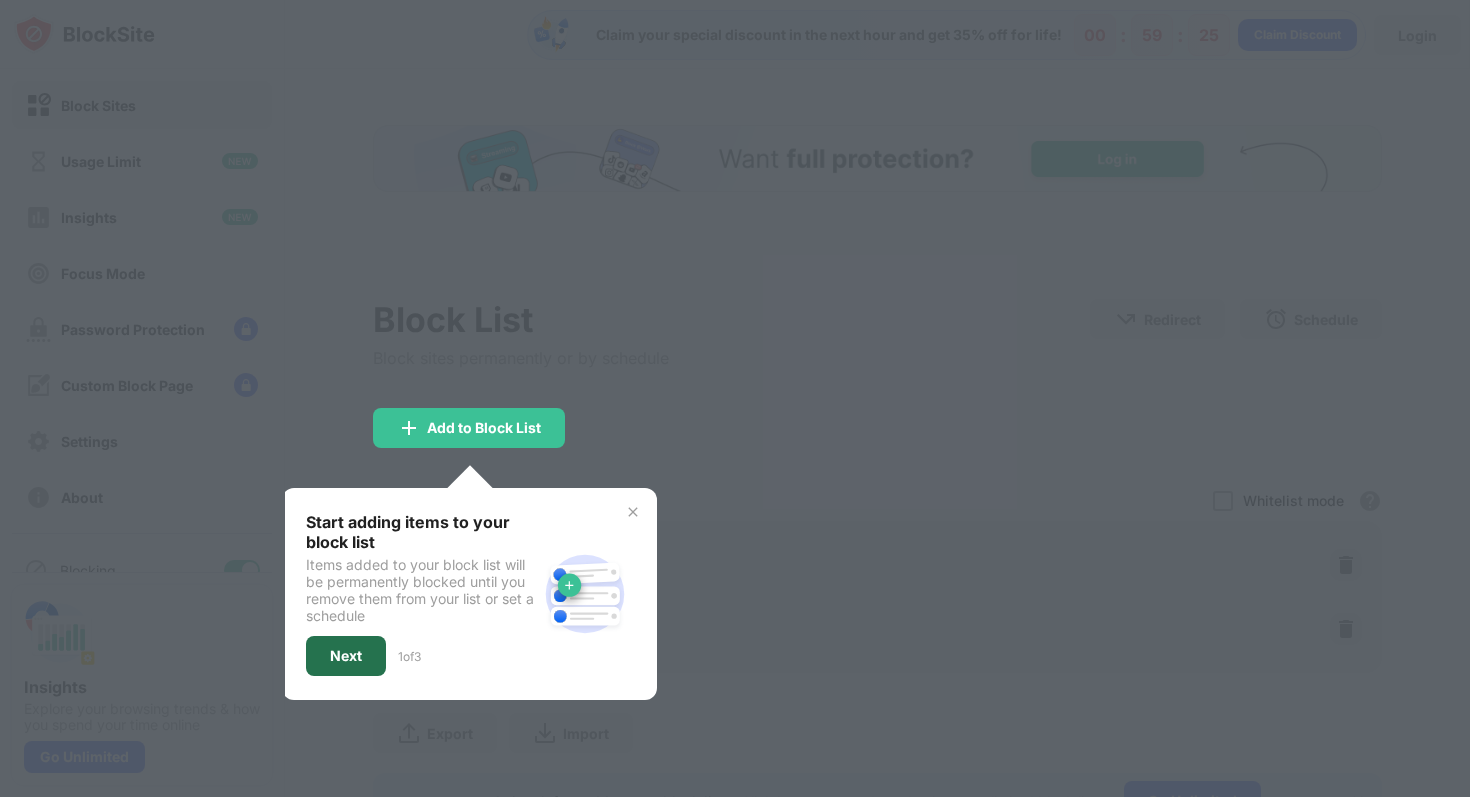 click on "Next" at bounding box center [346, 656] 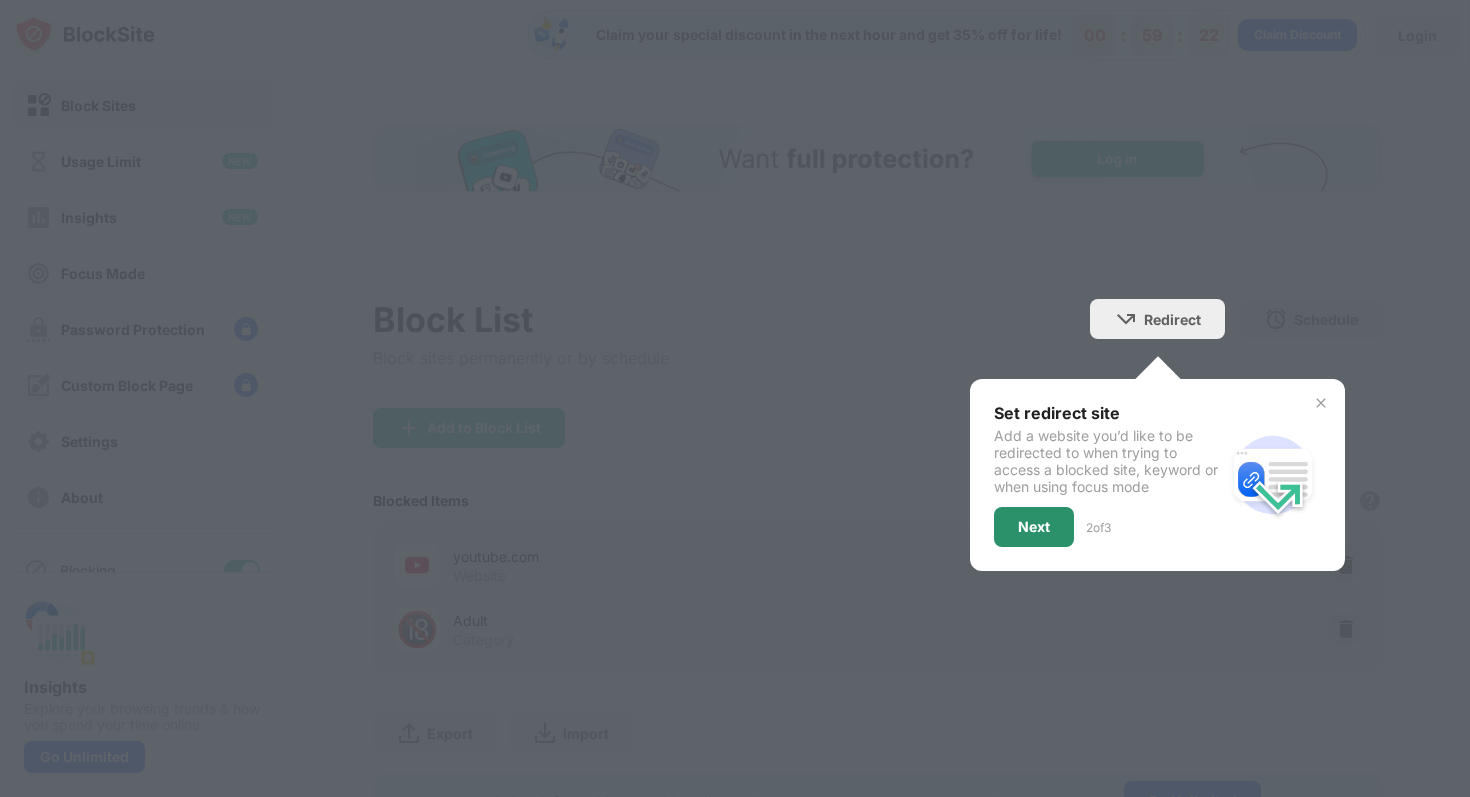 click on "Next" at bounding box center (1034, 527) 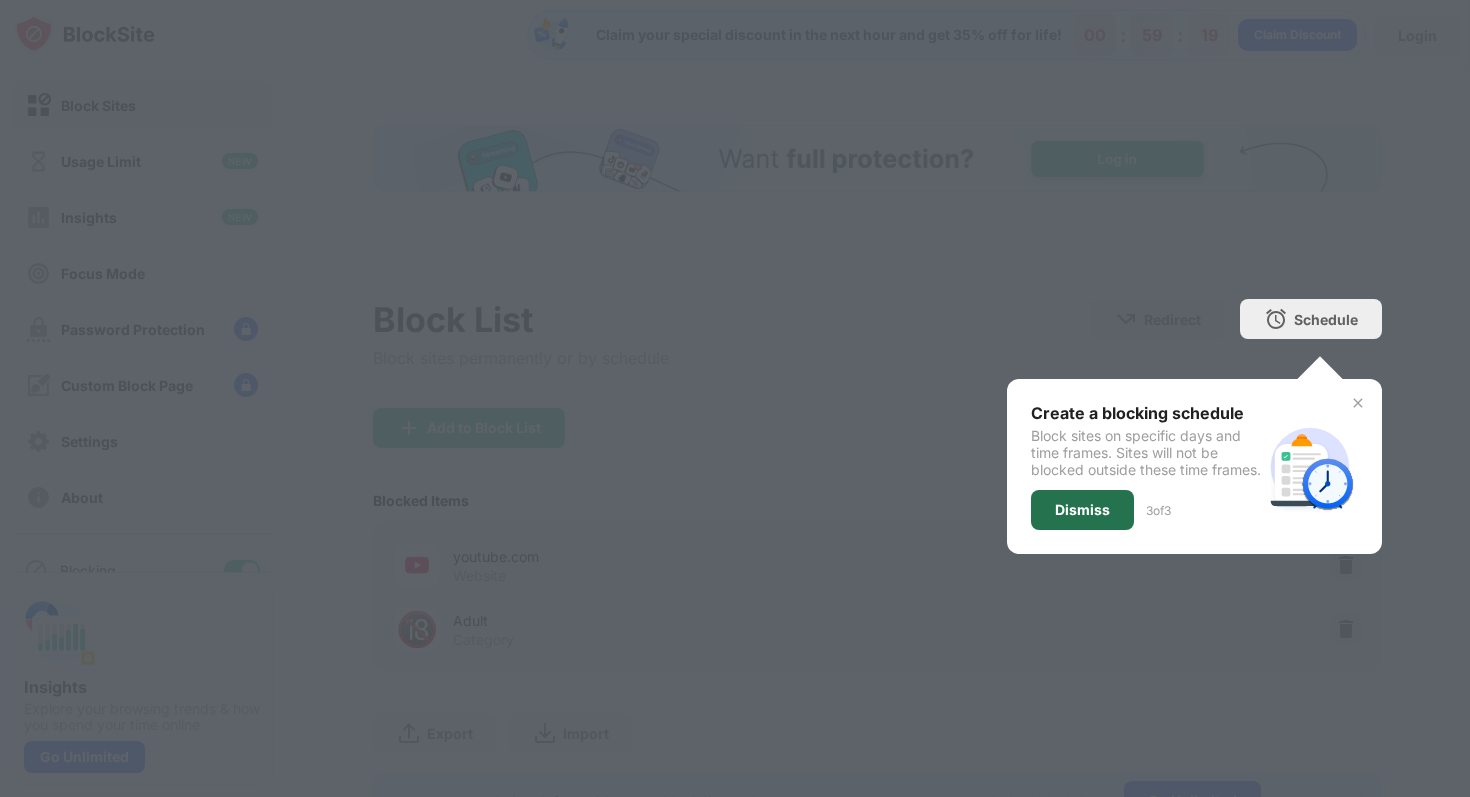 scroll, scrollTop: 0, scrollLeft: 0, axis: both 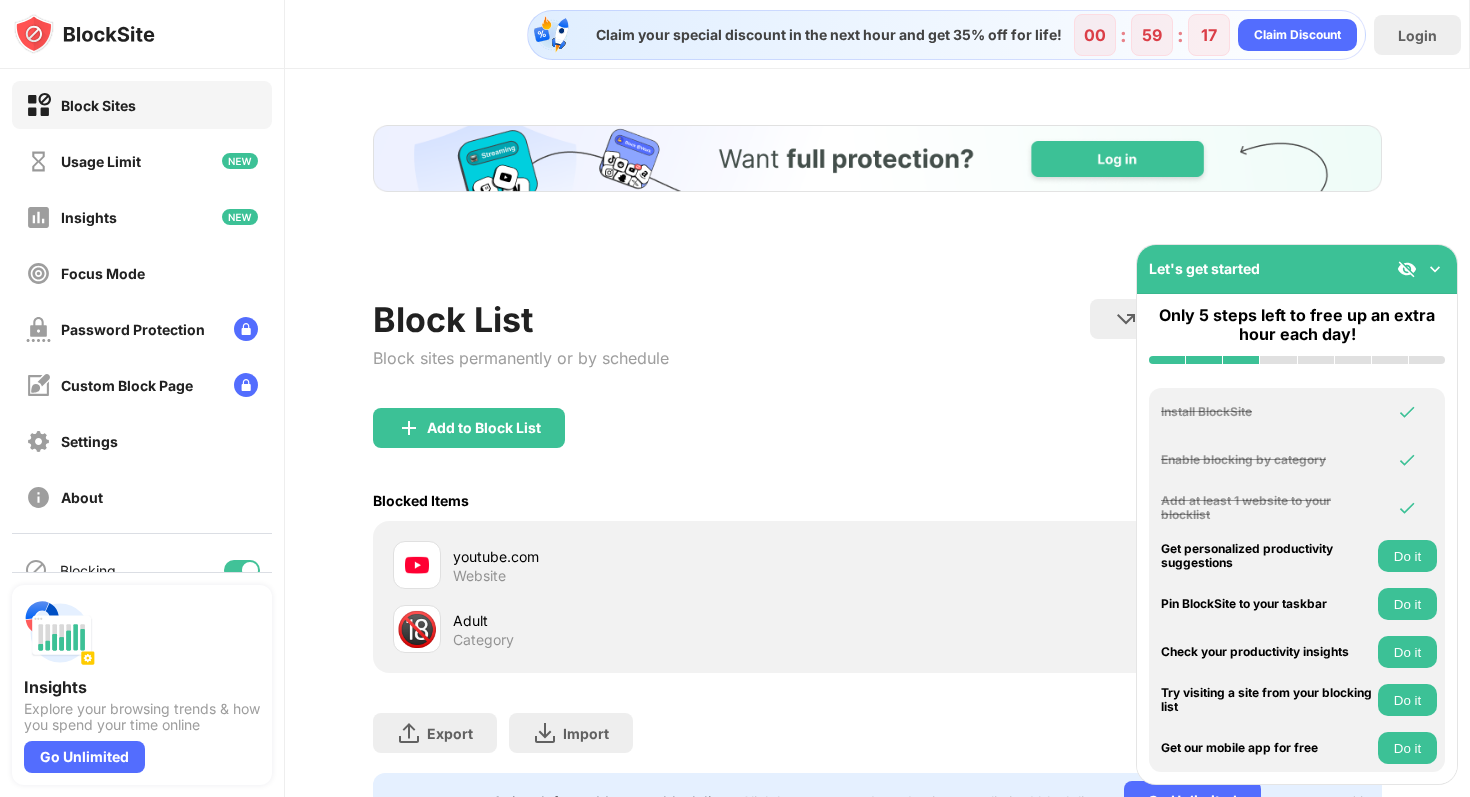 click on "Let's get started" at bounding box center (1297, 269) 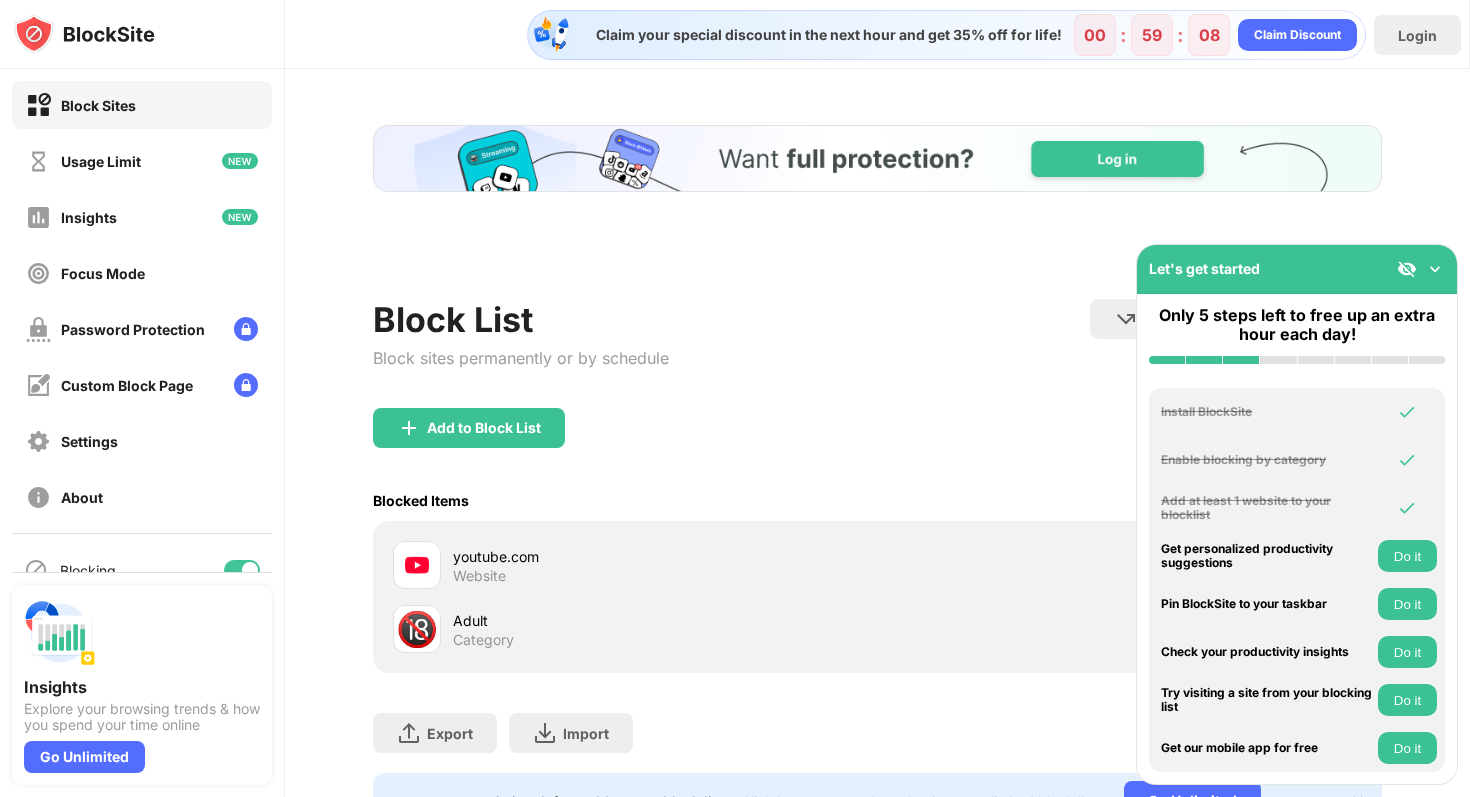 click on "Let's get started" at bounding box center [1204, 268] 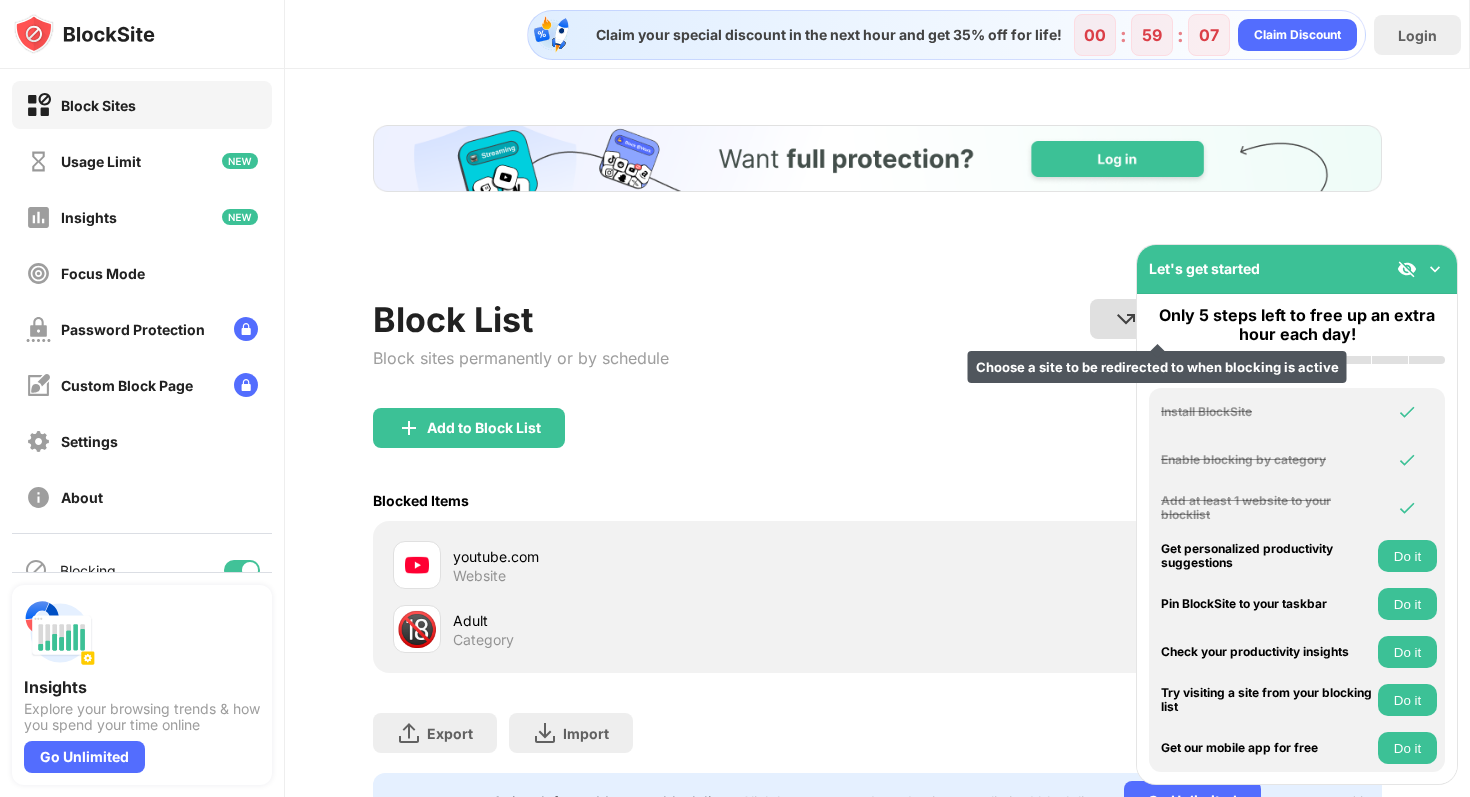scroll, scrollTop: 87, scrollLeft: 0, axis: vertical 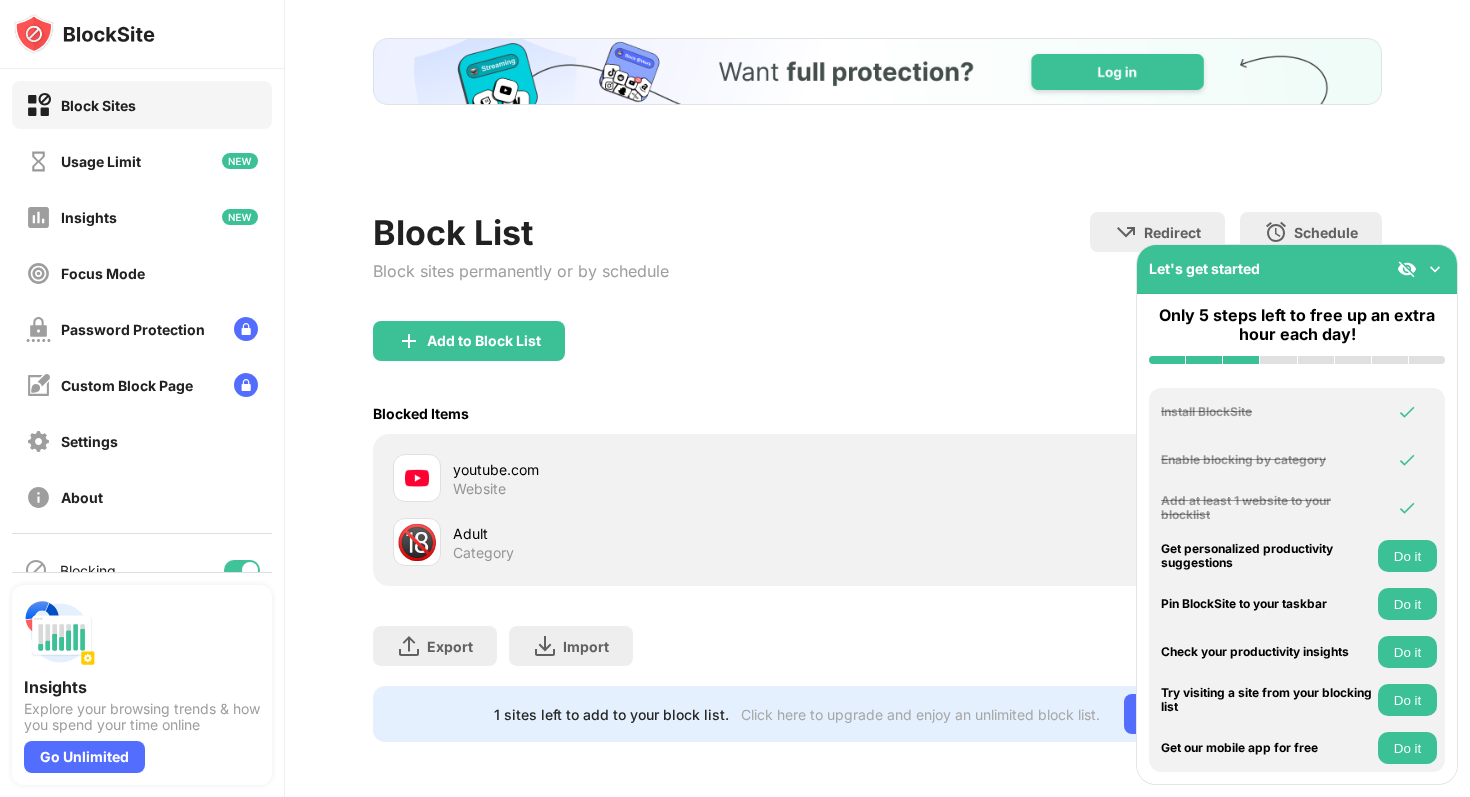 click at bounding box center [1435, 269] 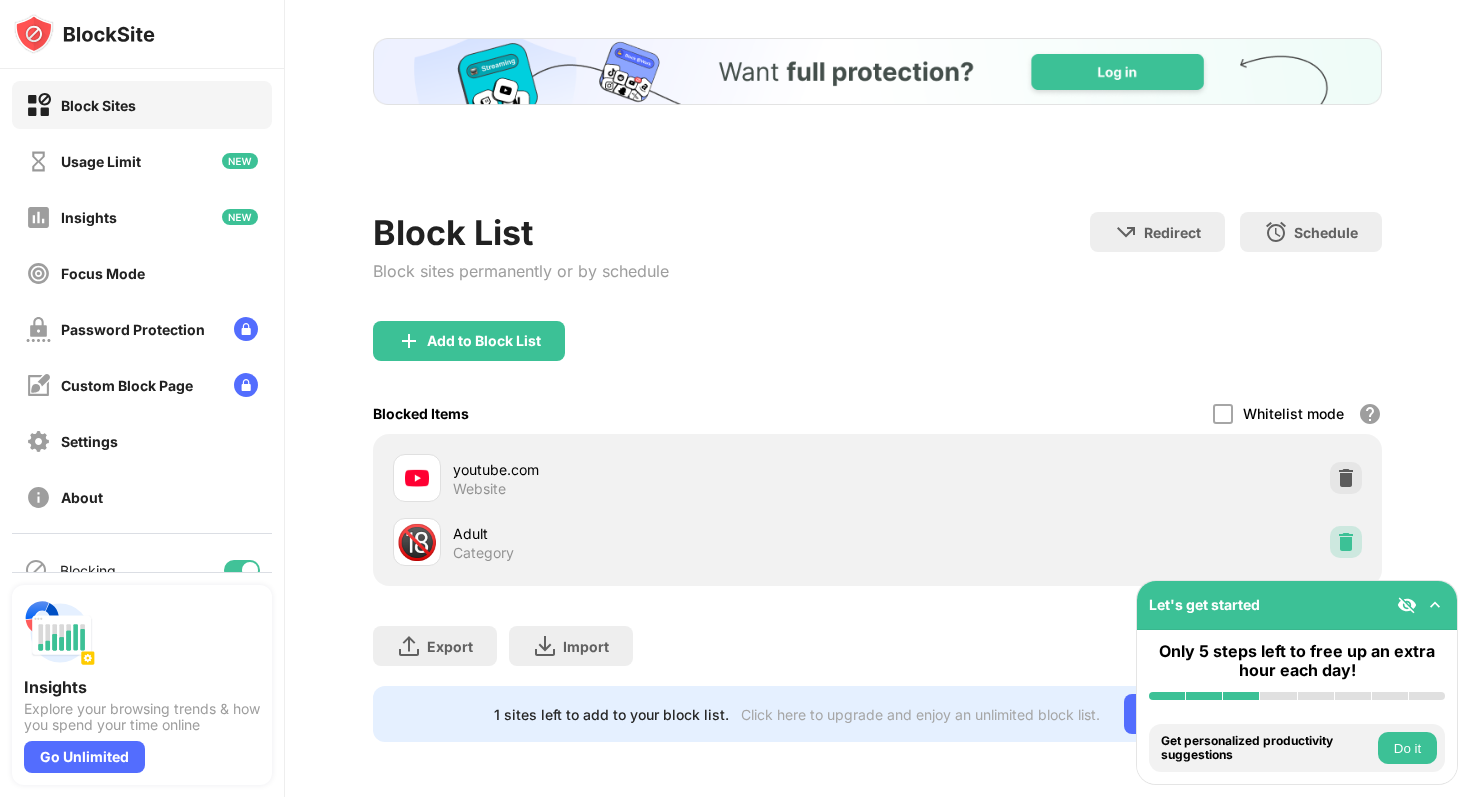 click at bounding box center (1346, 542) 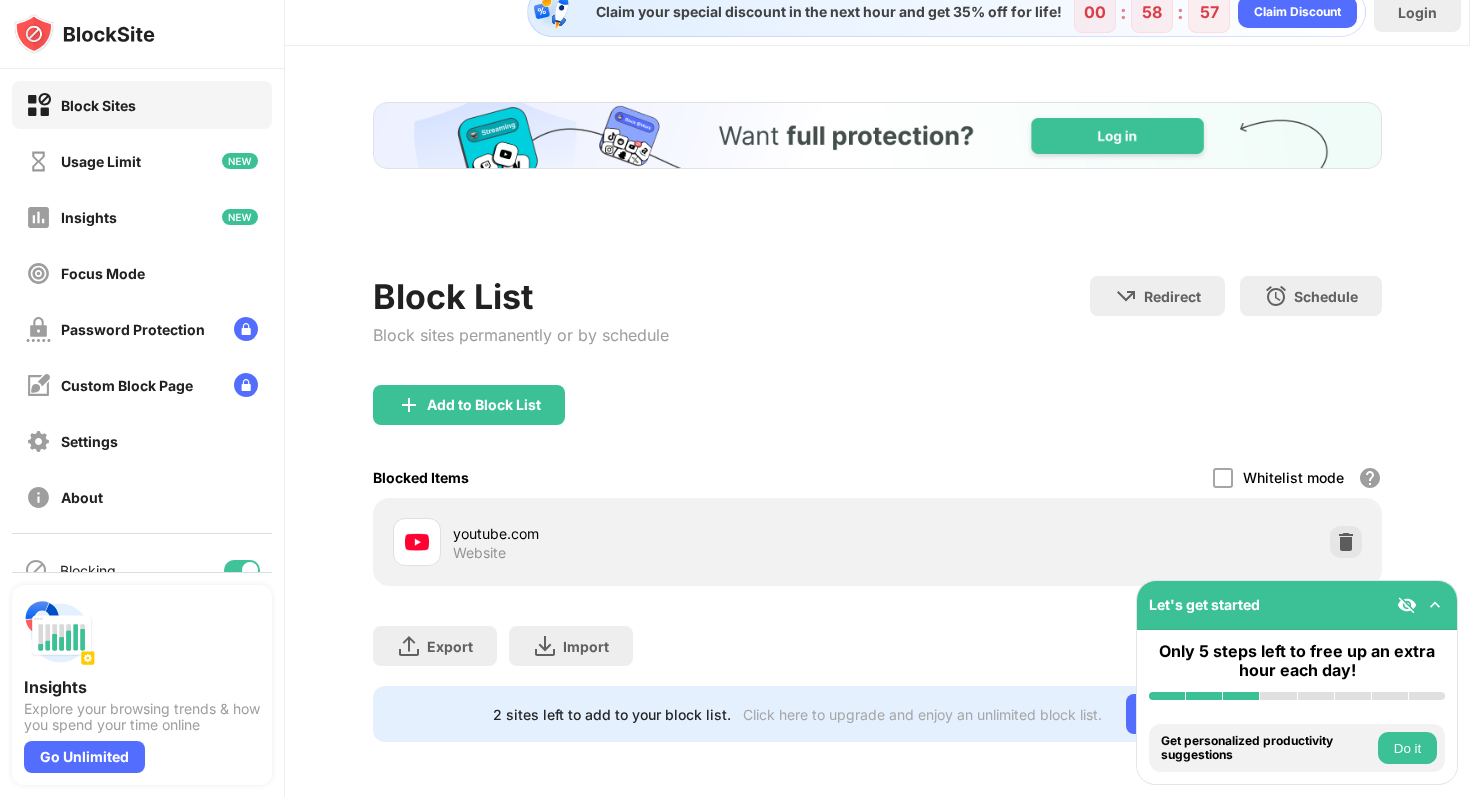 scroll, scrollTop: 0, scrollLeft: 0, axis: both 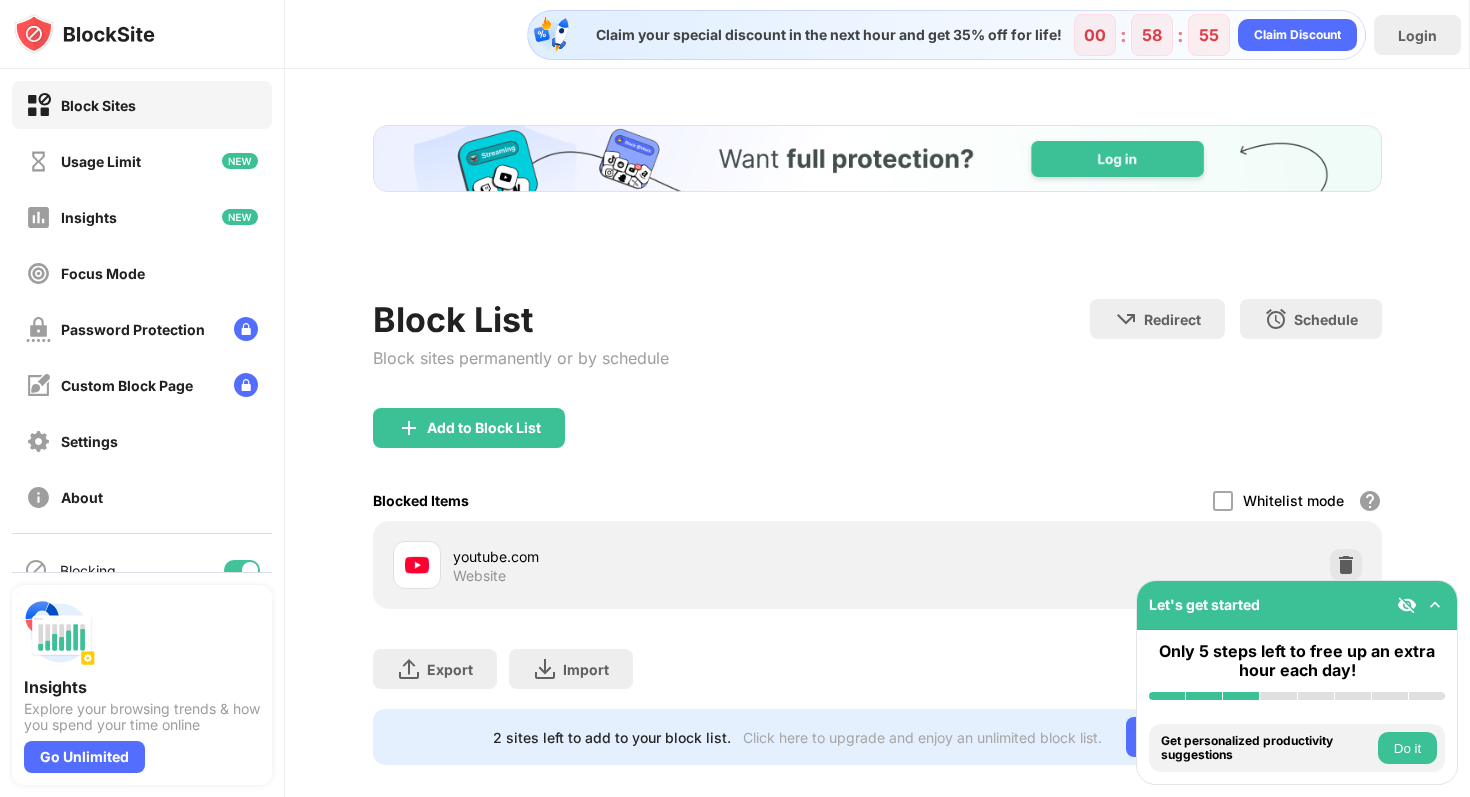 click at bounding box center (877, 158) 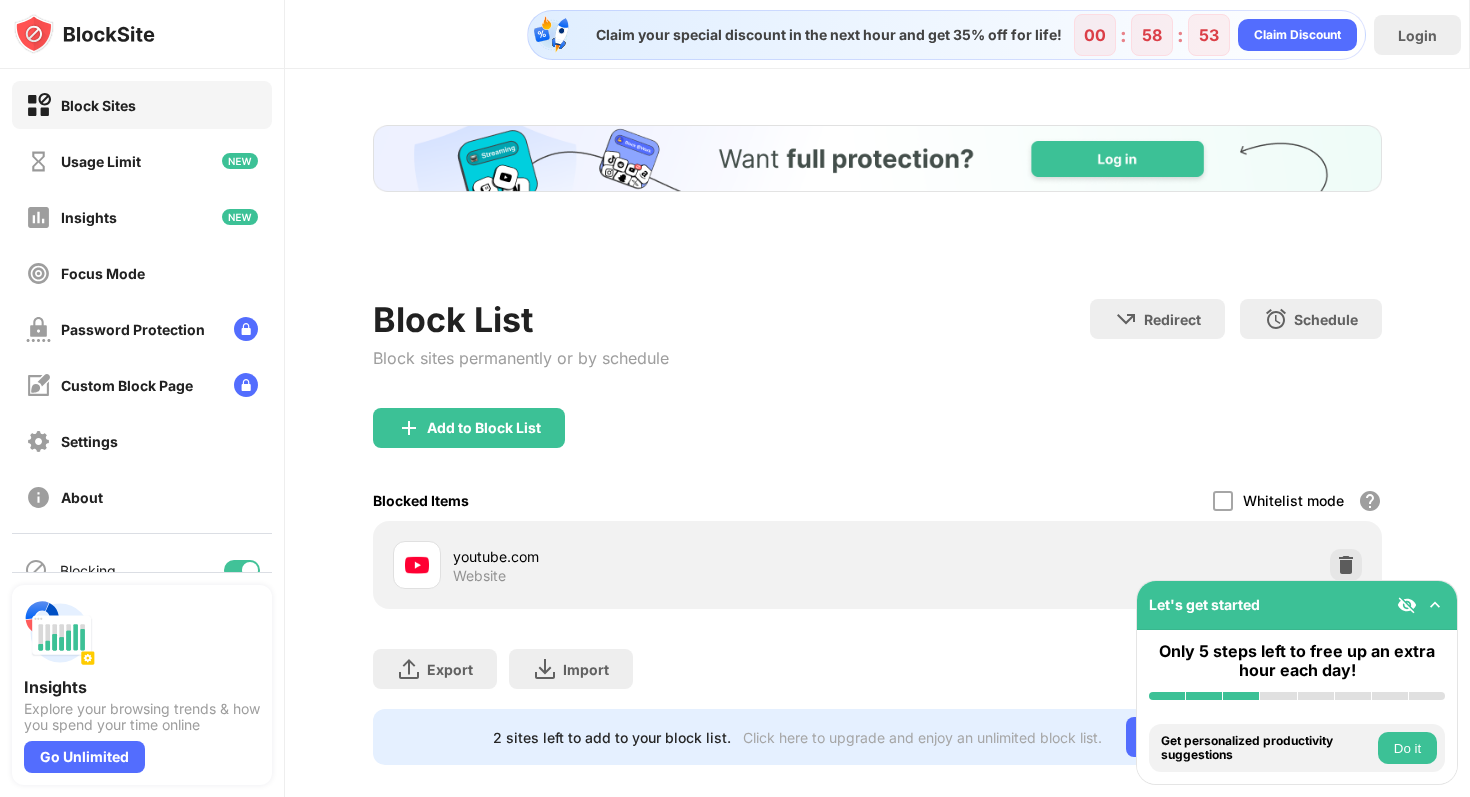 scroll, scrollTop: 0, scrollLeft: 0, axis: both 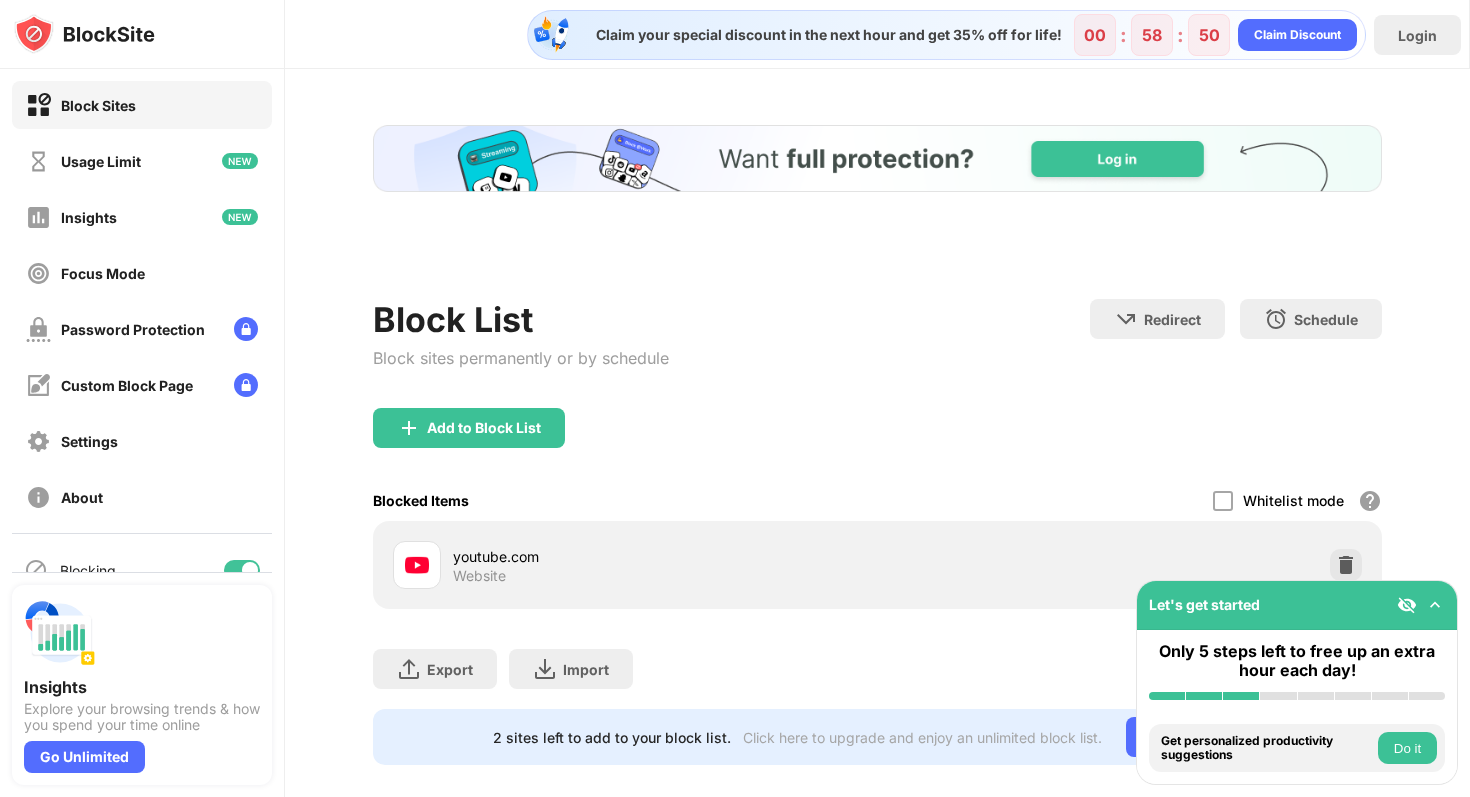 click on "Focus Mode" at bounding box center (142, 273) 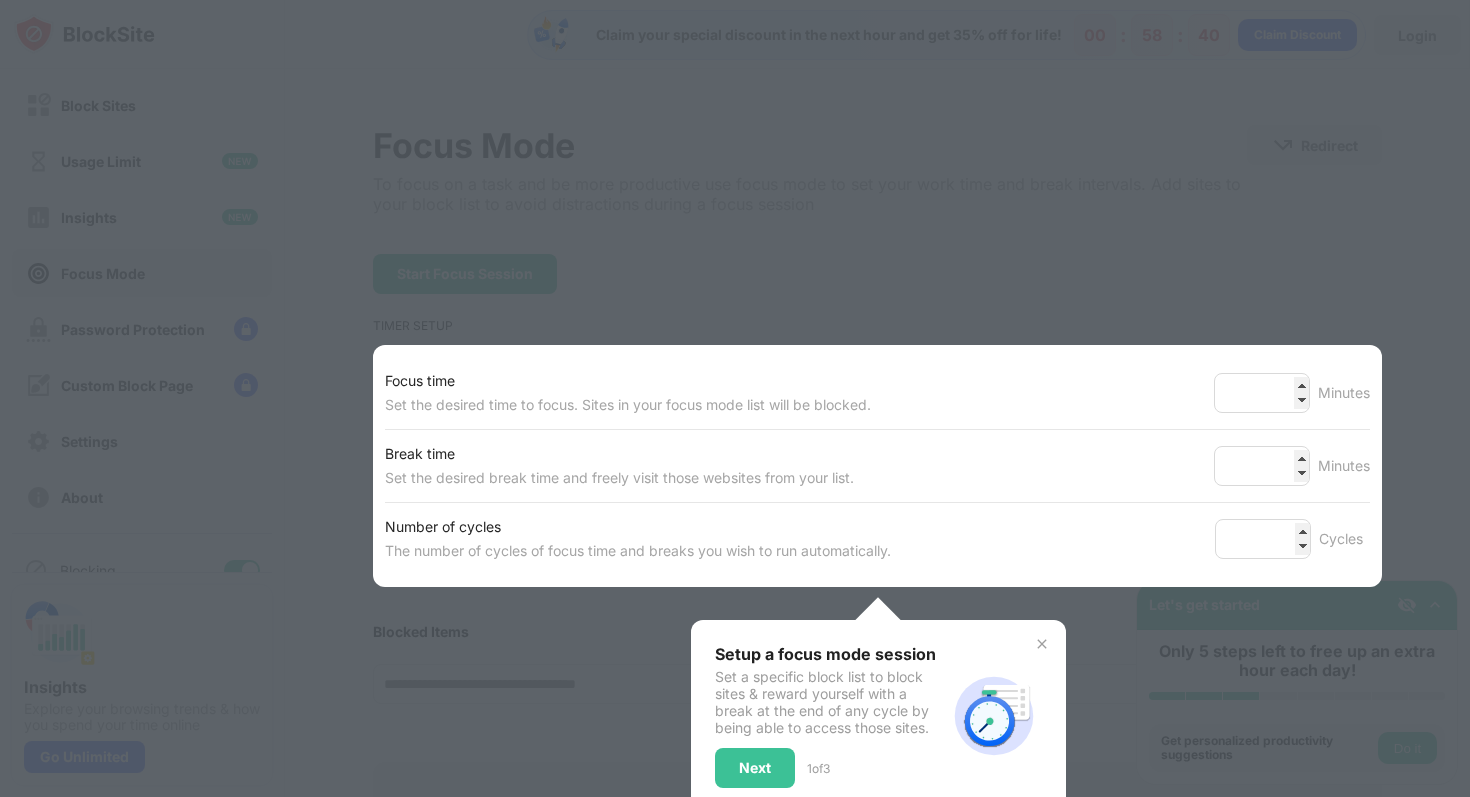 click at bounding box center [735, 398] 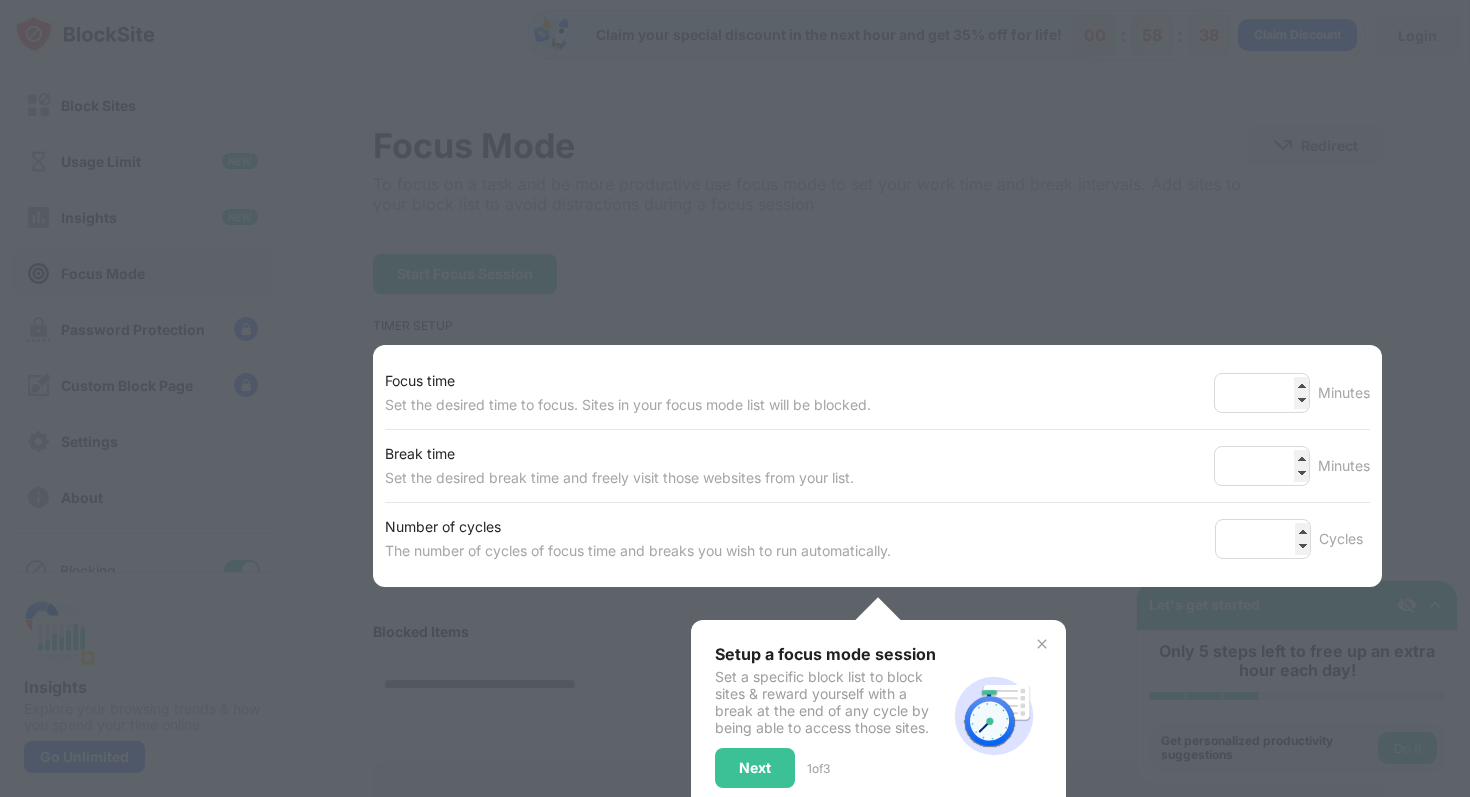 click at bounding box center [735, 398] 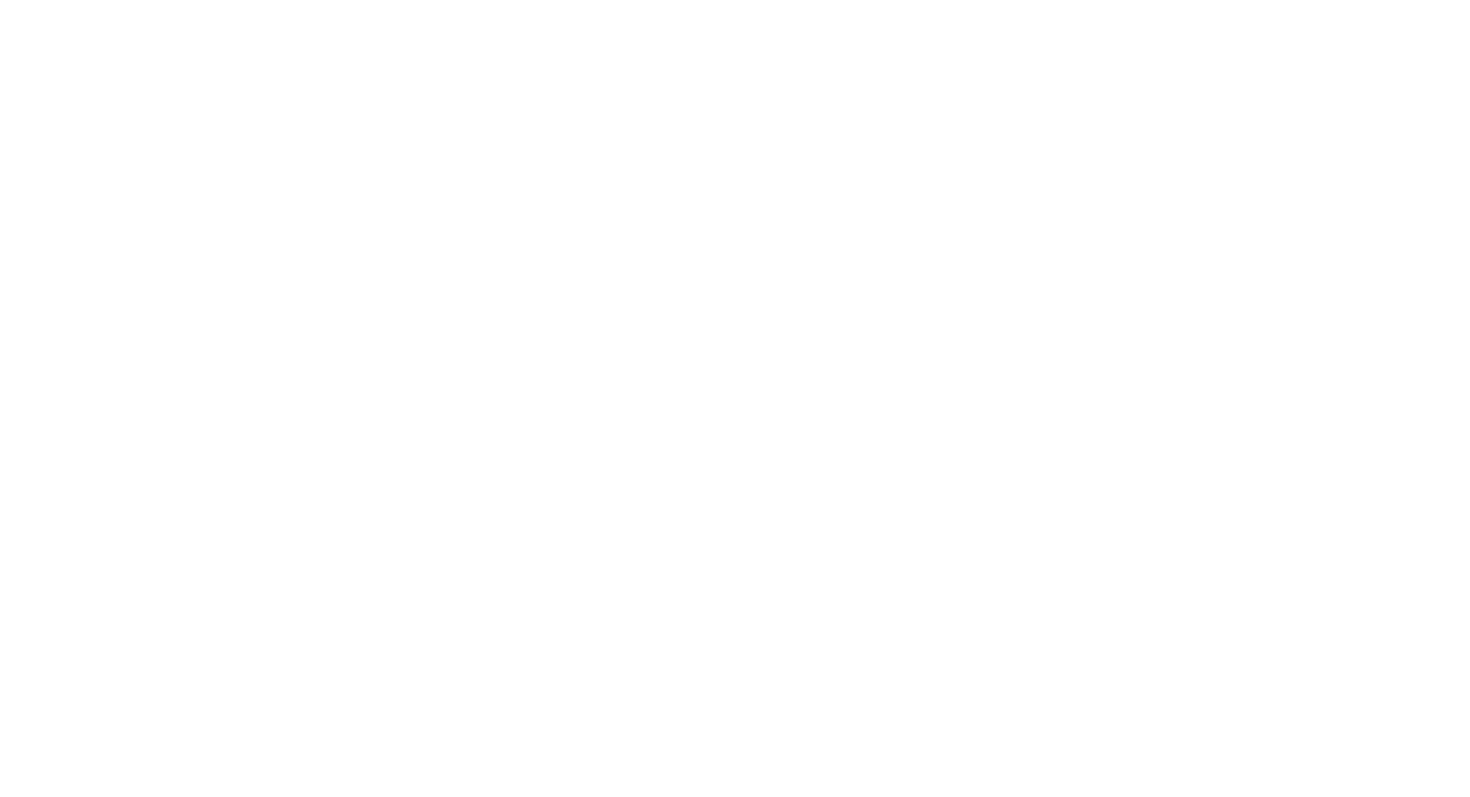 scroll, scrollTop: 0, scrollLeft: 0, axis: both 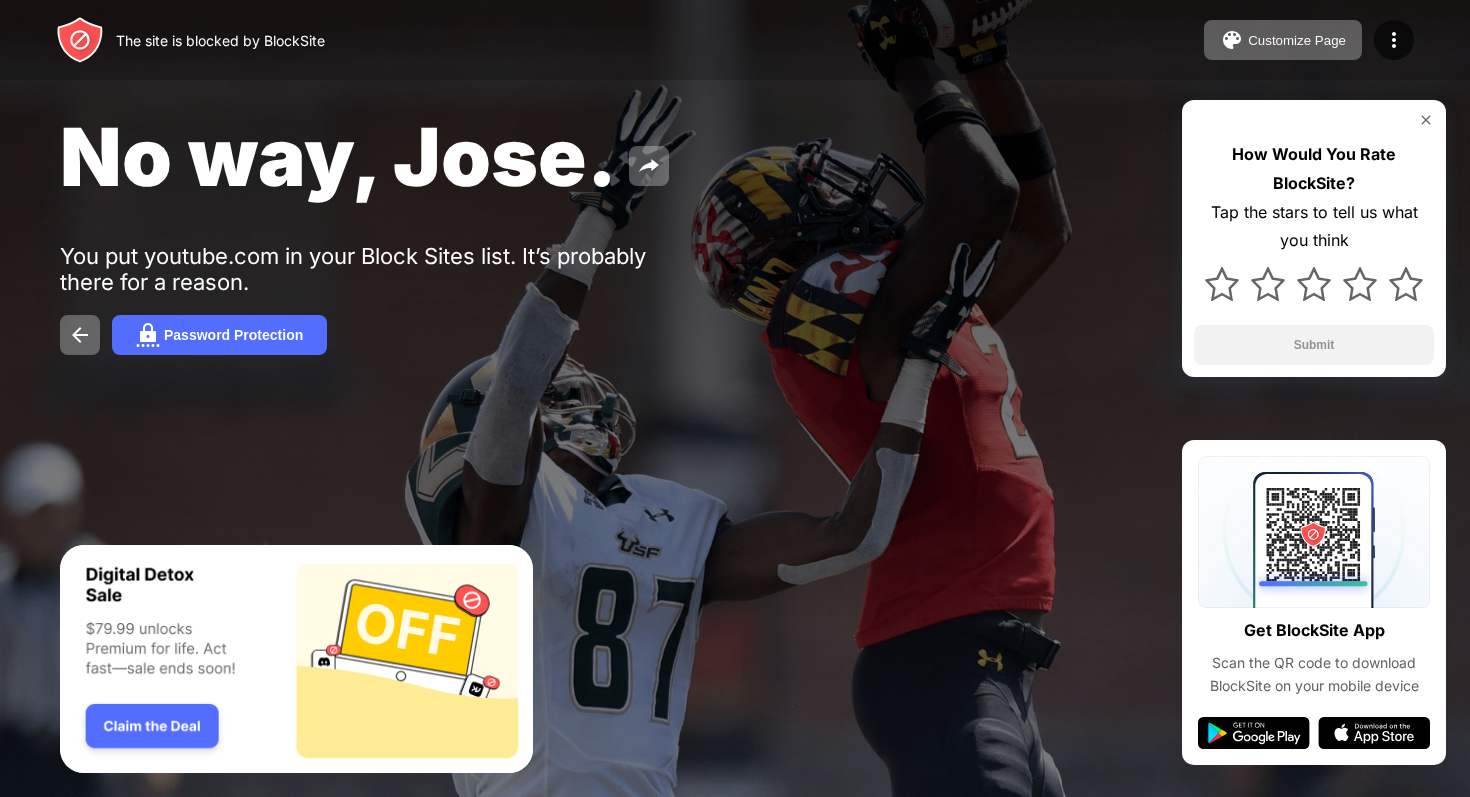 click at bounding box center [1426, 120] 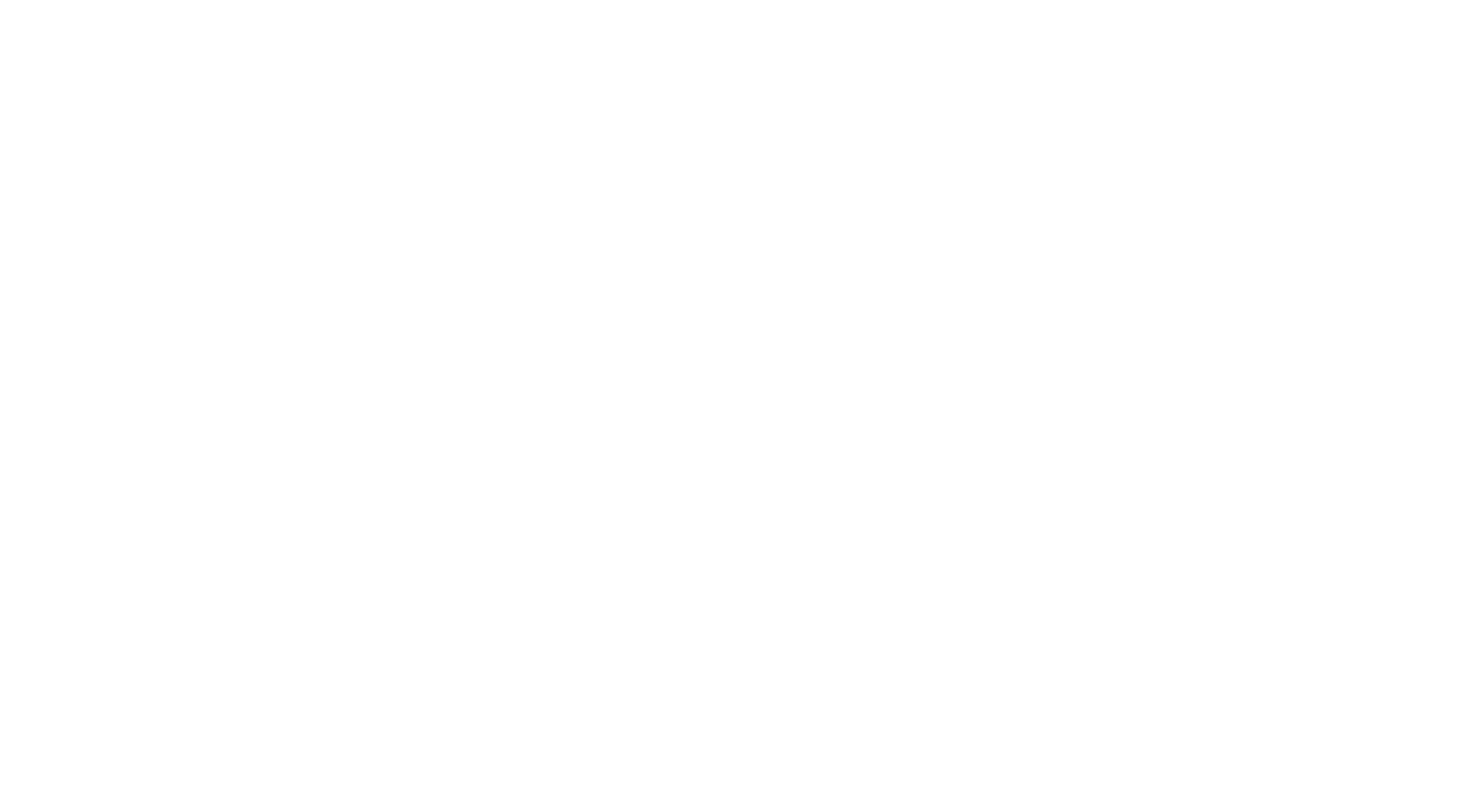 scroll, scrollTop: 0, scrollLeft: 0, axis: both 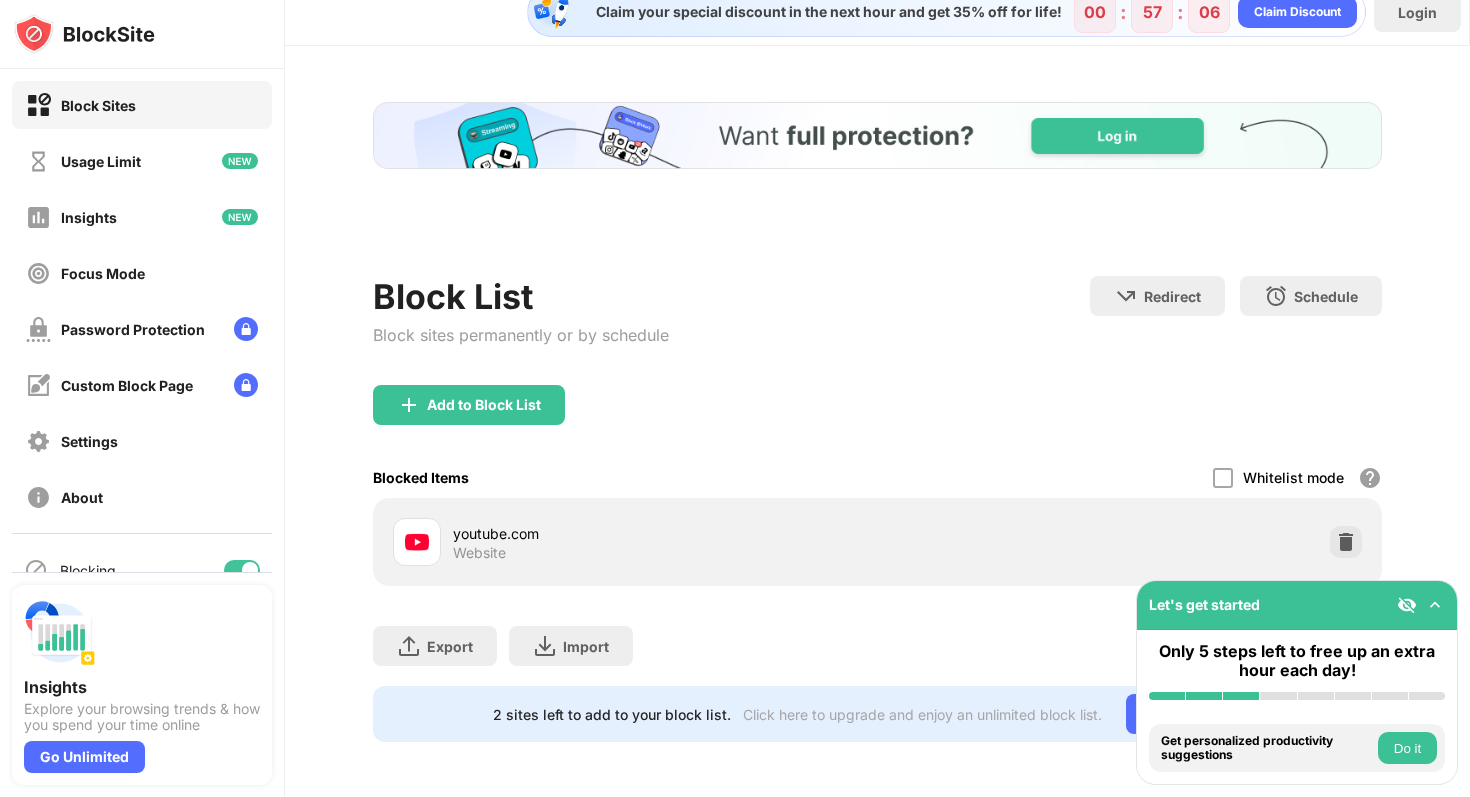 click on "Whitelist mode" at bounding box center [1293, 477] 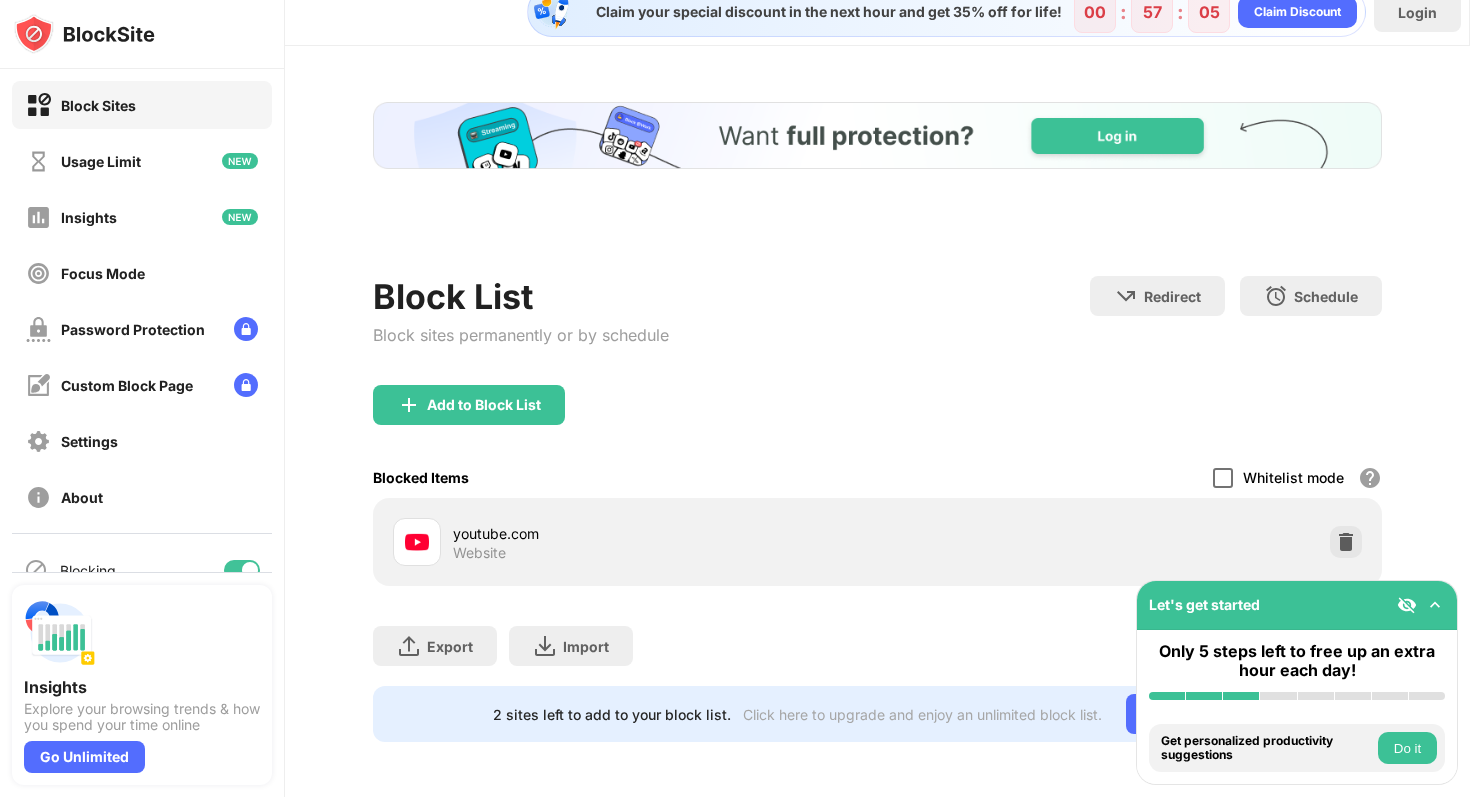 click at bounding box center (1223, 478) 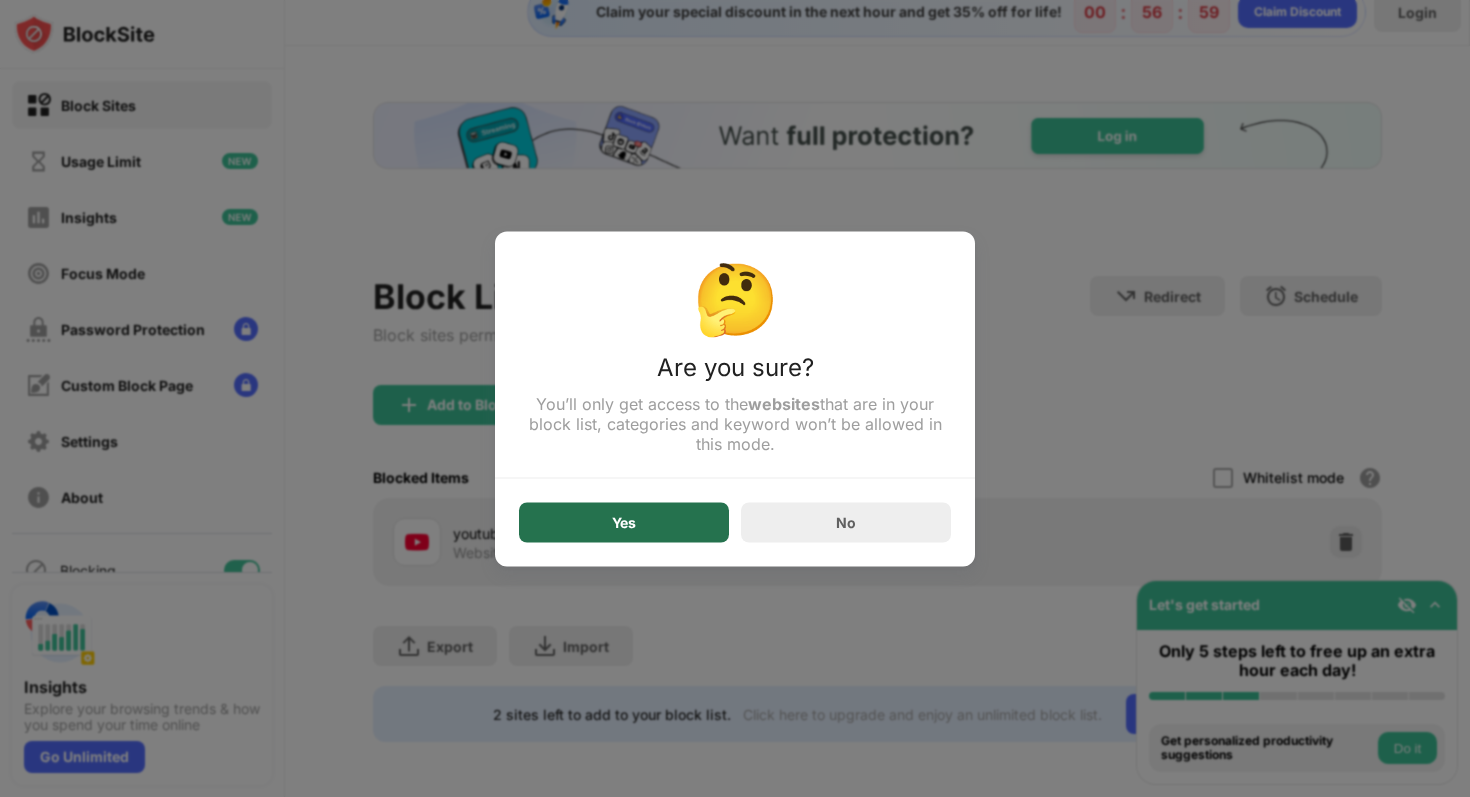 click on "Yes" at bounding box center (624, 522) 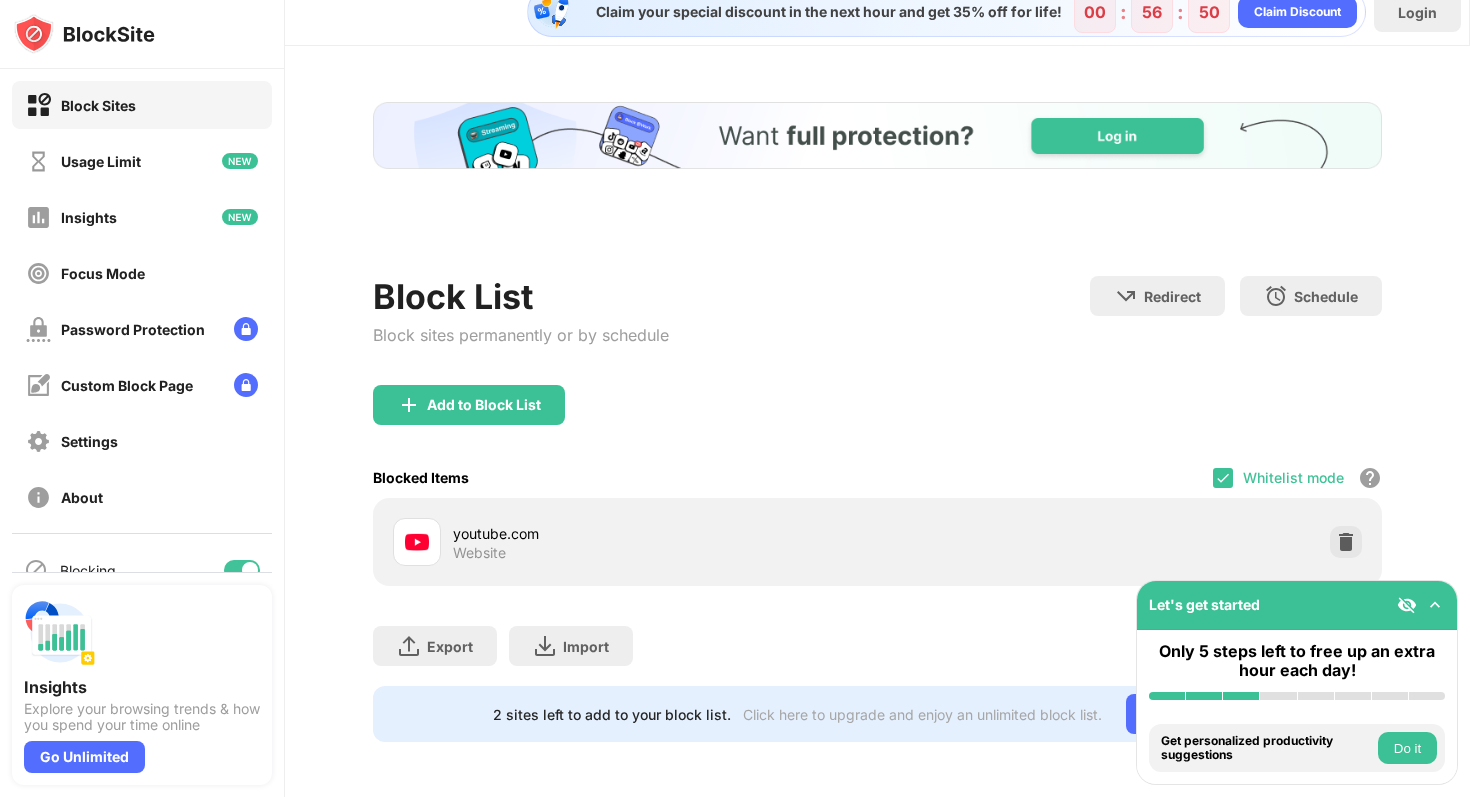 click on "Blocked Items Whitelist mode Block all websites except for those in your whitelist. Whitelist Mode only works with URLs and won't include categories or keywords." at bounding box center [877, 477] 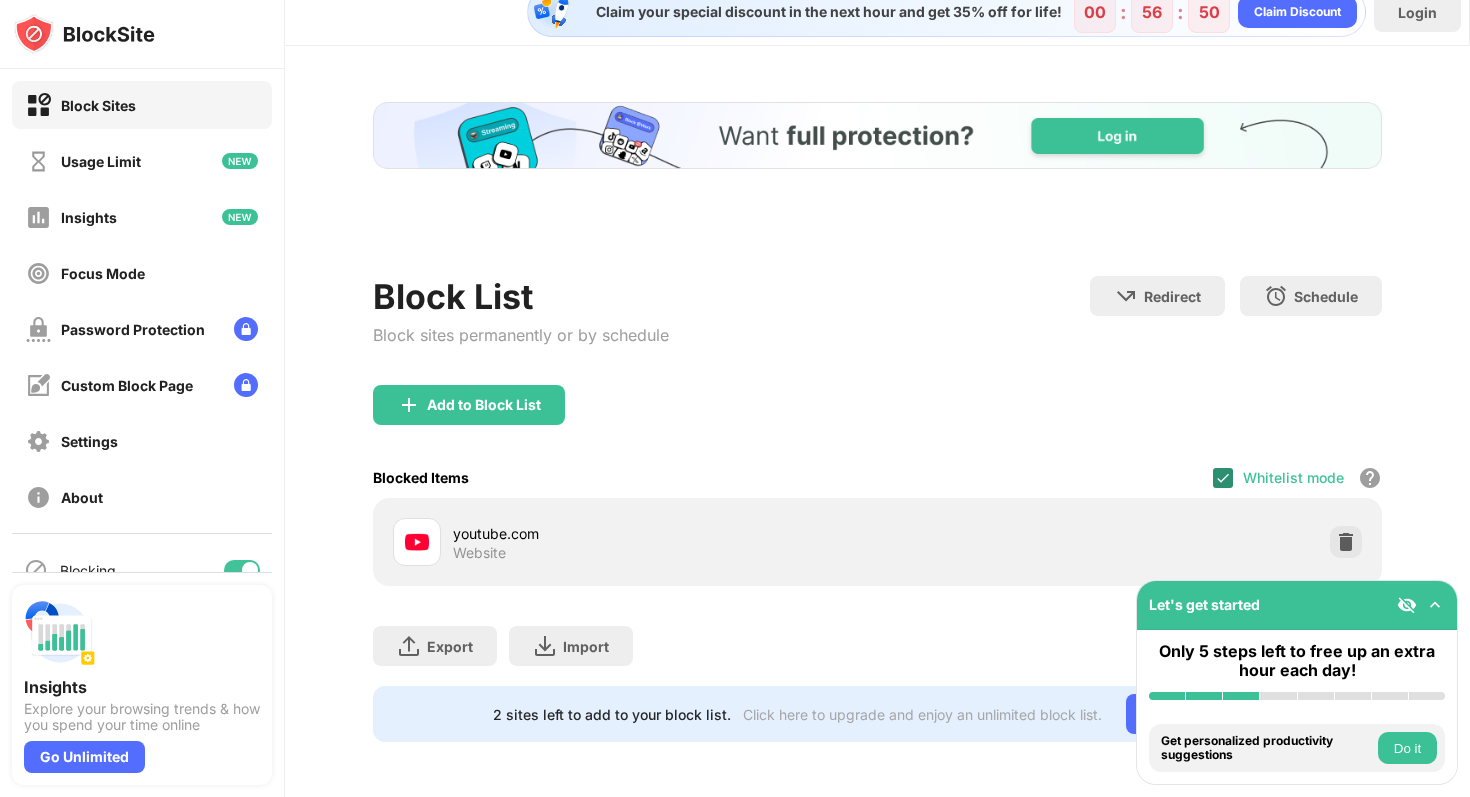 click at bounding box center [1223, 478] 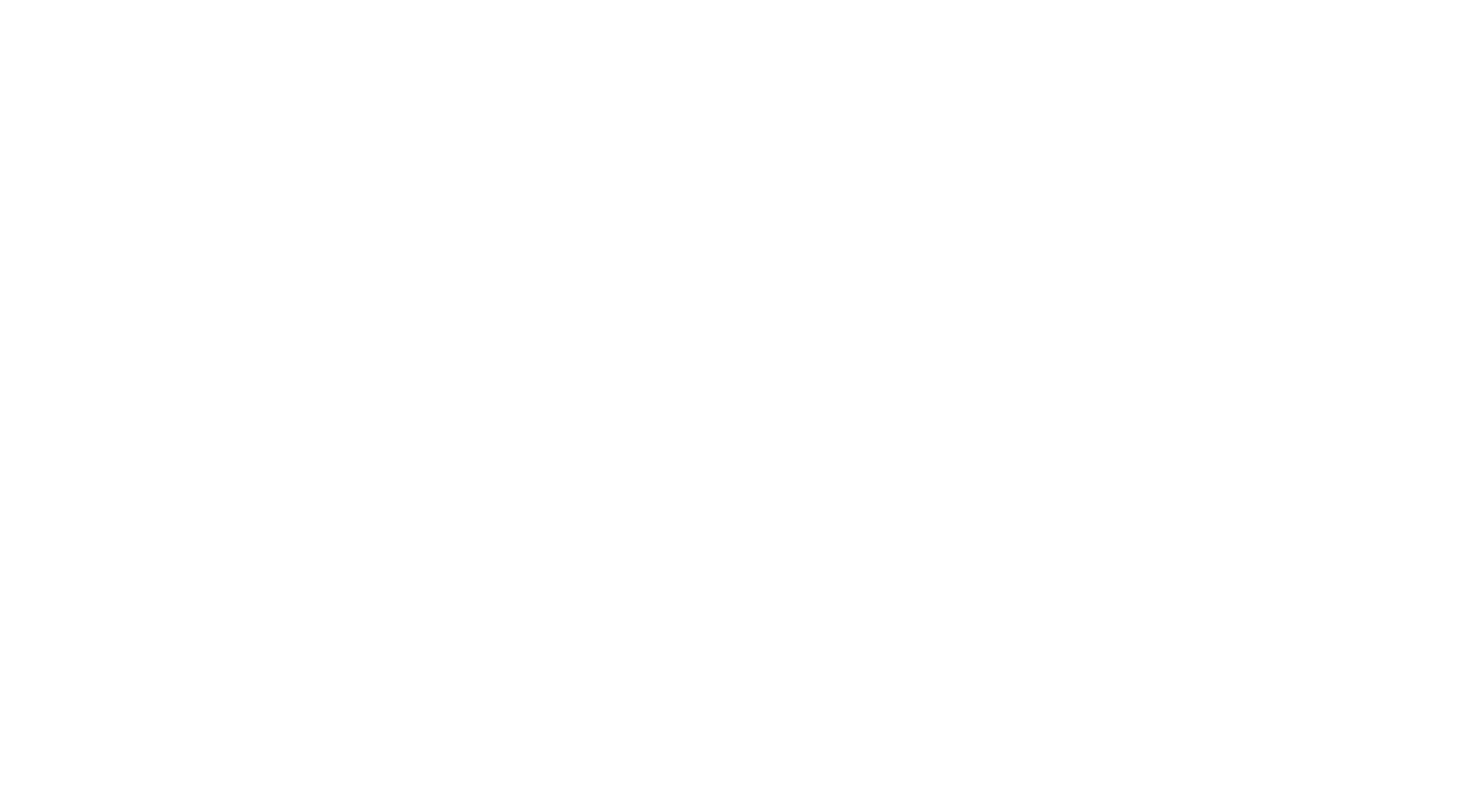 scroll, scrollTop: 0, scrollLeft: 0, axis: both 